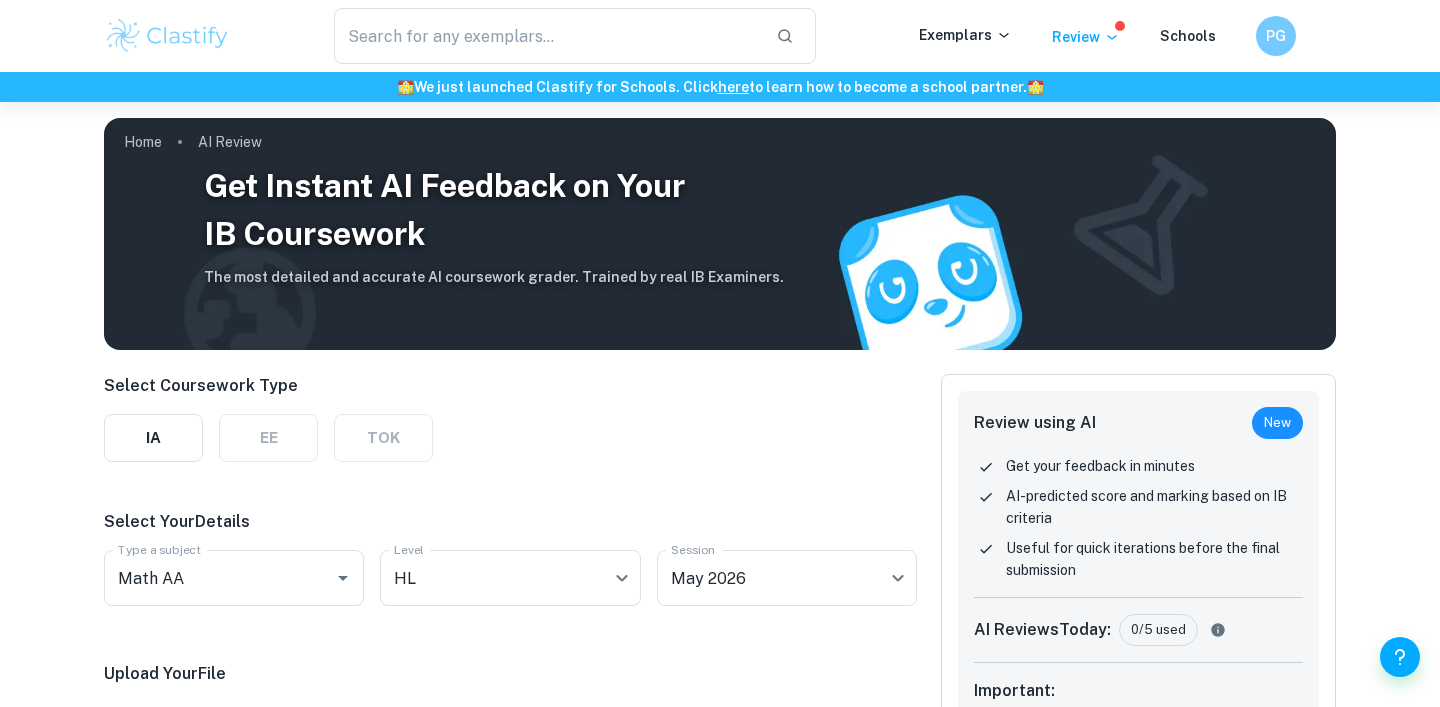 scroll, scrollTop: 46, scrollLeft: 0, axis: vertical 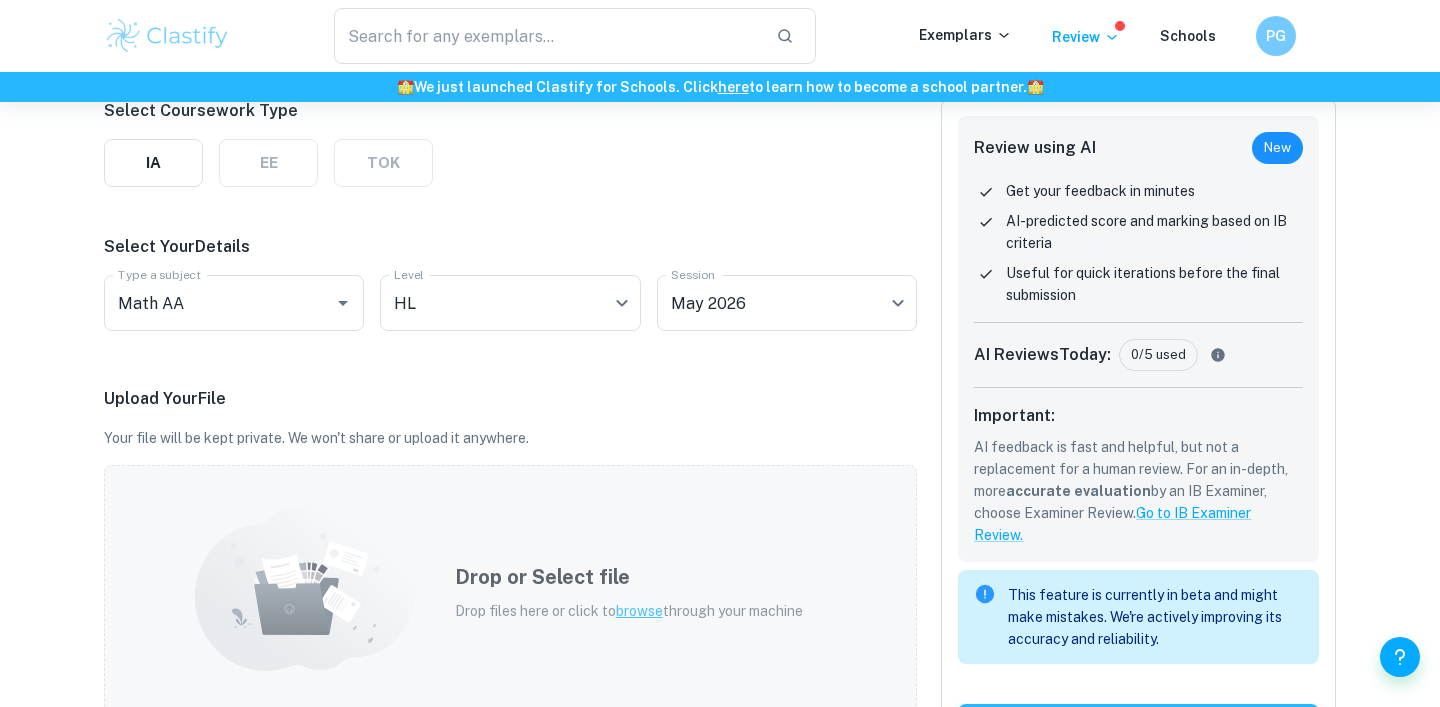click on "Drop or Select file Drop files here or click to  browse  through your machine" at bounding box center (629, 592) 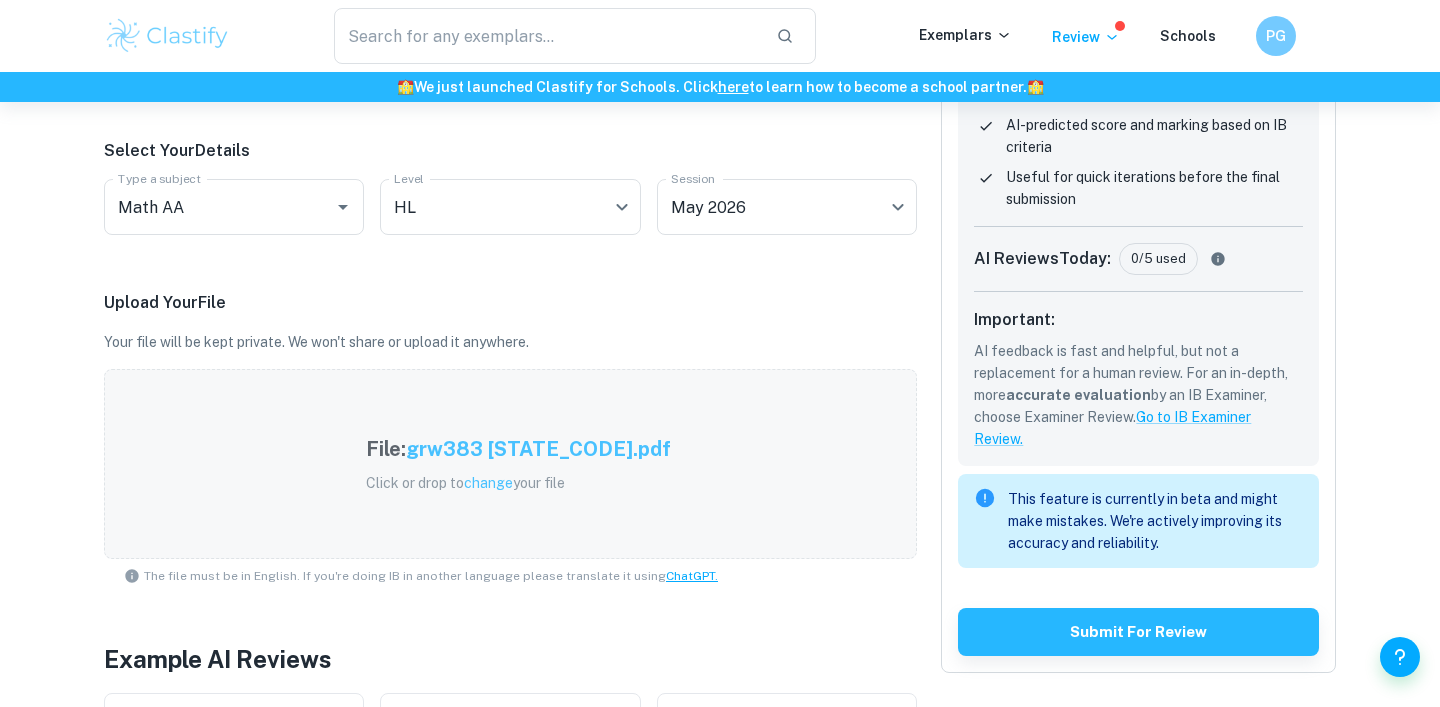 scroll, scrollTop: 379, scrollLeft: 0, axis: vertical 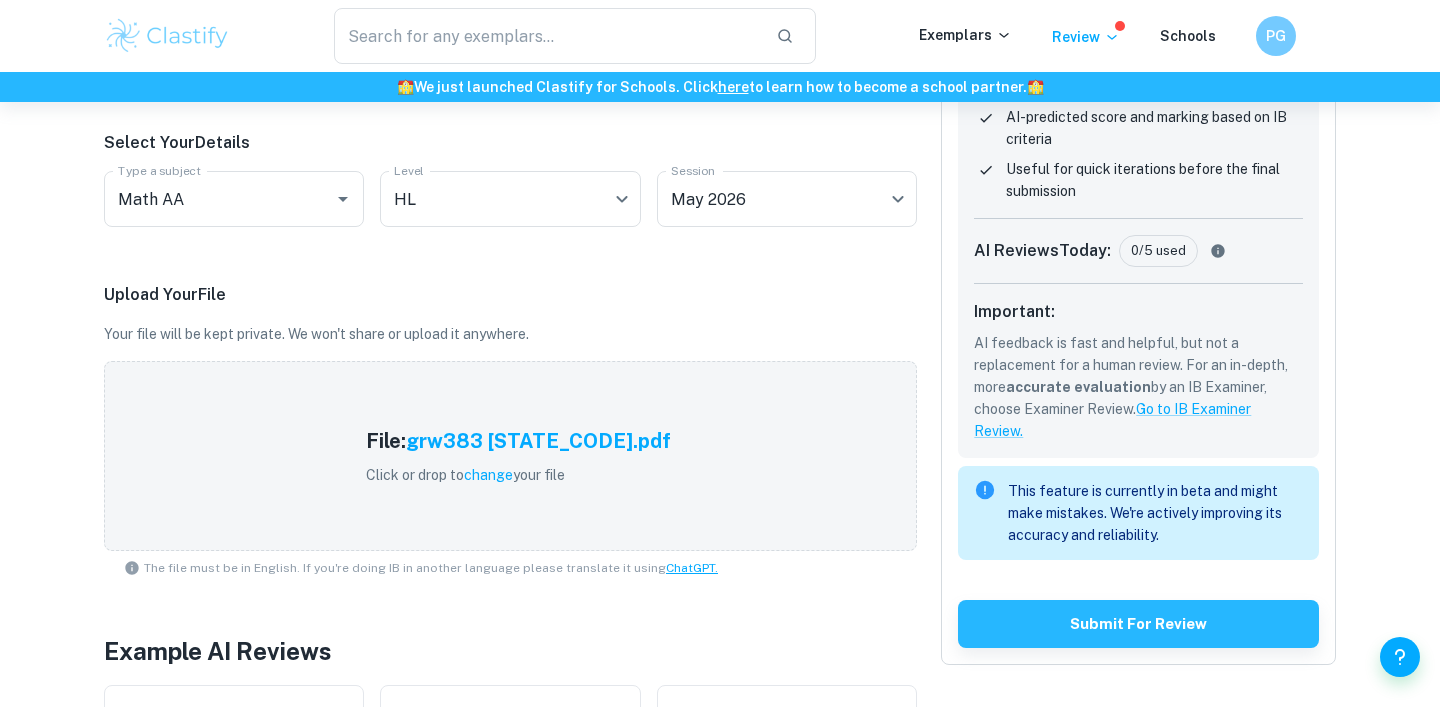 click on "Review using AI New Get your feedback in minutes AI-predicted score and marking based on IB criteria Useful for quick iterations before the final submission AI Reviews  Today : 0/5 used Important: AI feedback is fast and helpful, but not a replacement for a human review. For an in-depth, more  accurate evaluation  by an IB Examiner, choose Examiner Review.  Go to IB Examiner Review. This feature is currently in beta and might make mistakes. We're actively improving its accuracy and reliability. Submit for review" at bounding box center (1138, 330) 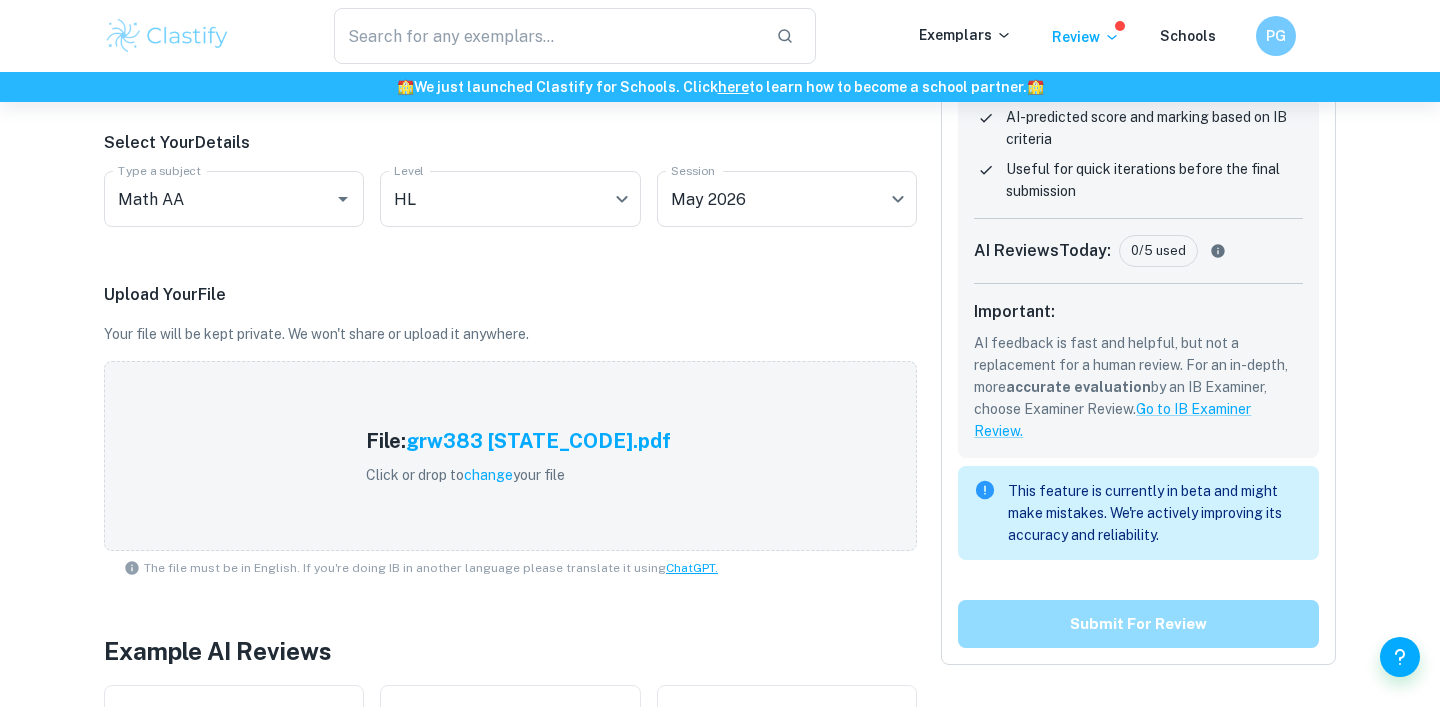 click on "Submit for review" at bounding box center (1138, 624) 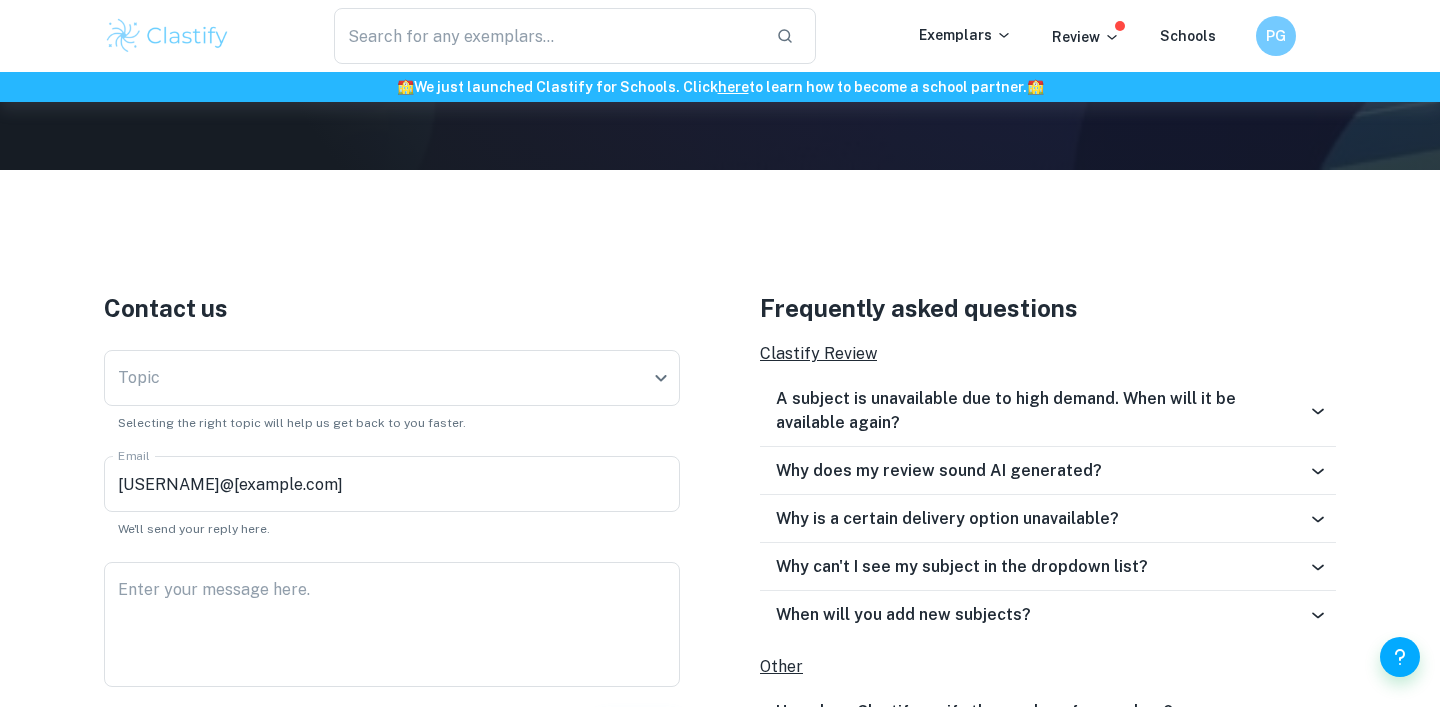 scroll, scrollTop: 357, scrollLeft: 0, axis: vertical 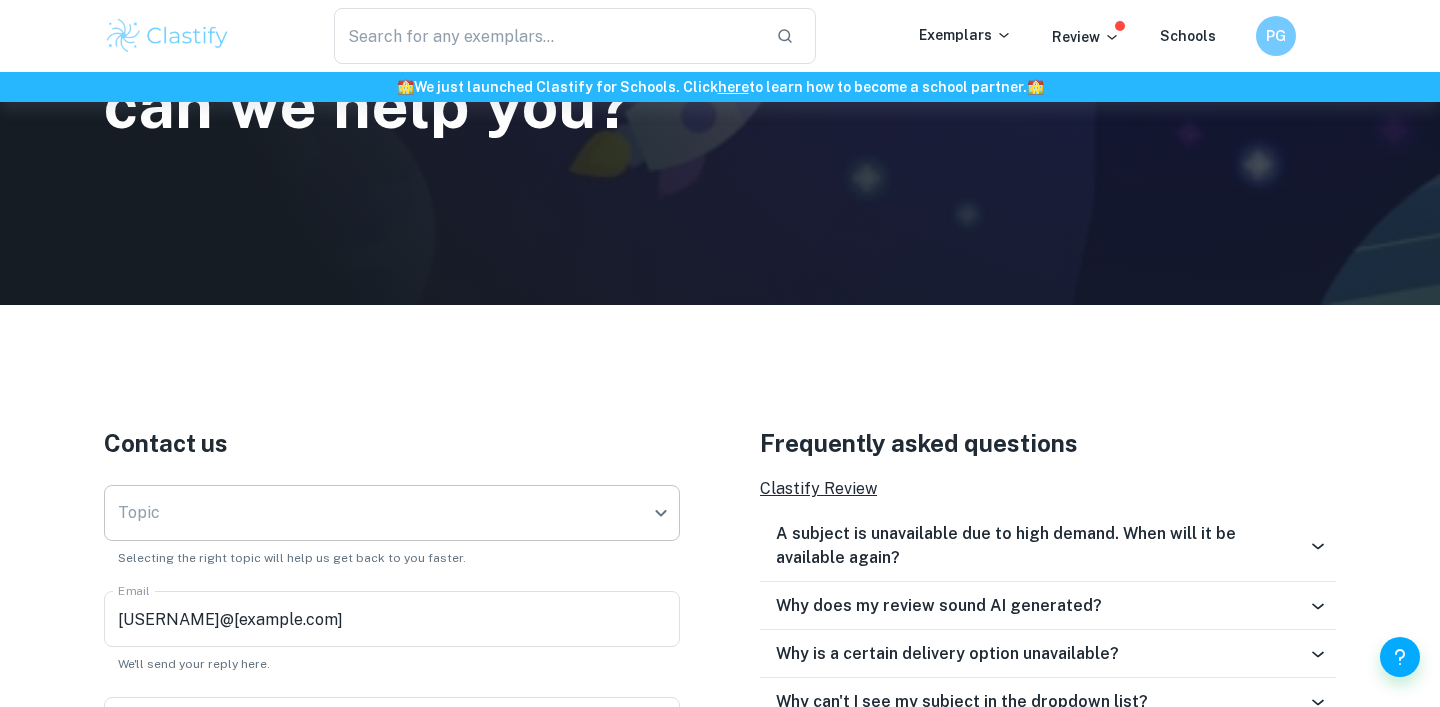 click on "We value your privacy We use cookies to enhance your browsing experience, serve personalised ads or content, and analyse our traffic. By clicking "Accept All", you consent to our use of cookies.   Cookie Policy Customise   Reject All   Accept All   Customise Consent Preferences   We use cookies to help you navigate efficiently and perform certain functions. You will find detailed information about all cookies under each consent category below. The cookies that are categorised as "Necessary" are stored on your browser as they are essential for enabling the basic functionalities of the site. ...  Show more For more information on how Google's third-party cookies operate and handle your data, see:   Google Privacy Policy Necessary Always Active Necessary cookies are required to enable the basic features of this site, such as providing secure log-in or adjusting your consent preferences. These cookies do not store any personally identifiable data. Functional Analytics Performance Advertisement Uncategorised" at bounding box center (720, 98) 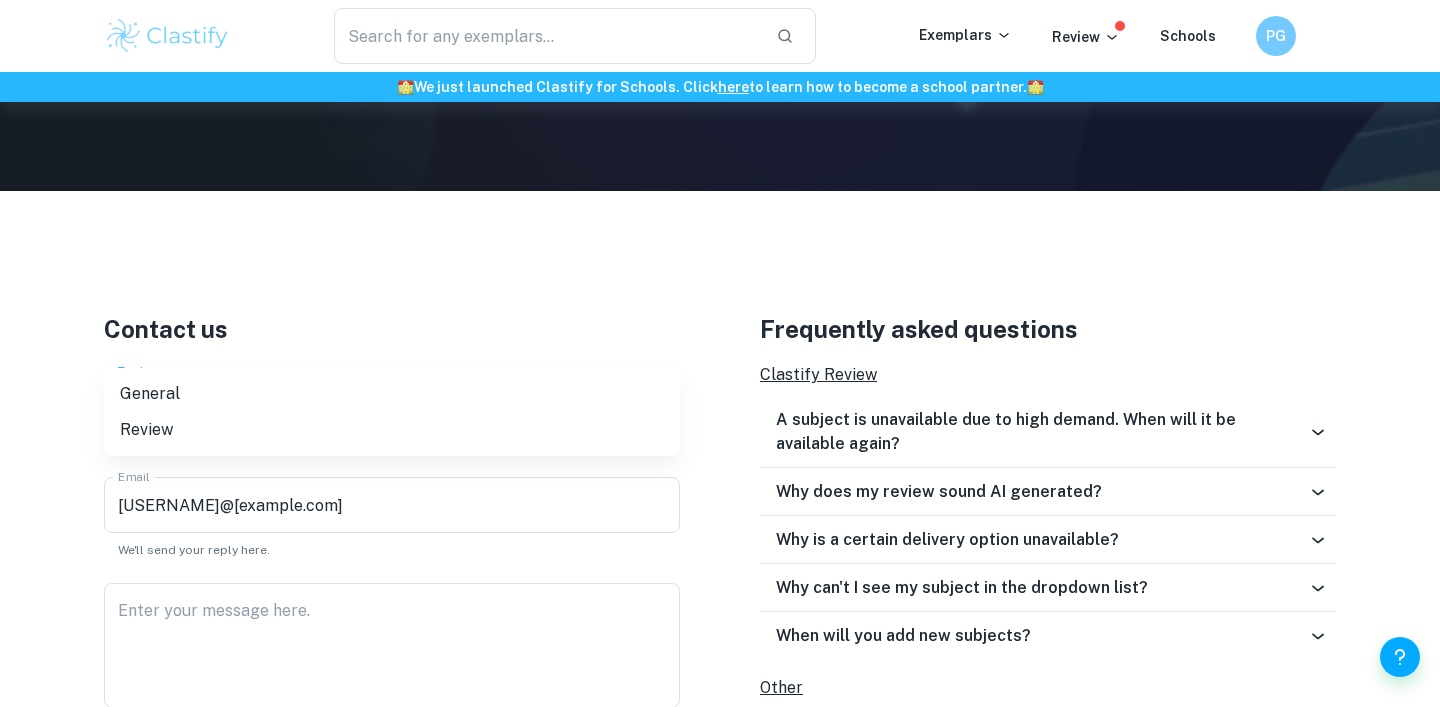 scroll, scrollTop: 530, scrollLeft: 0, axis: vertical 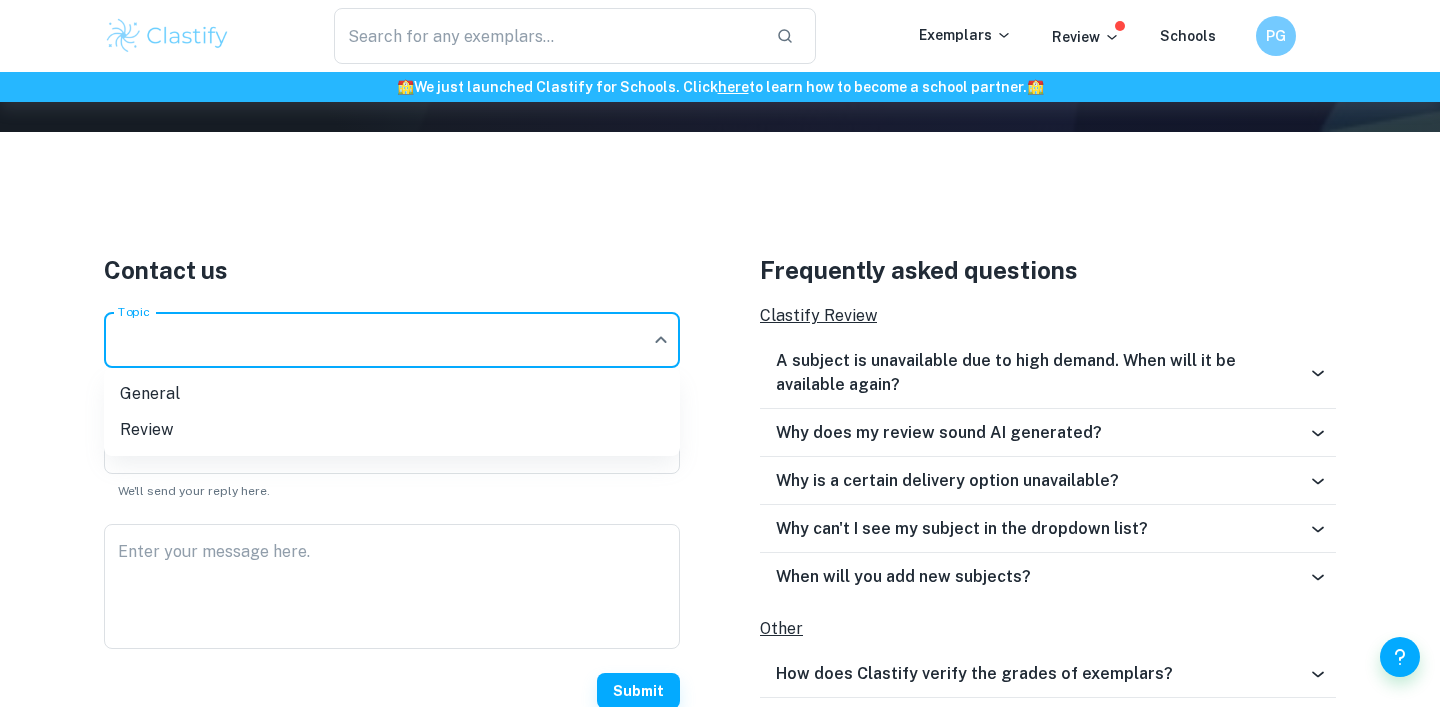 click at bounding box center (720, 353) 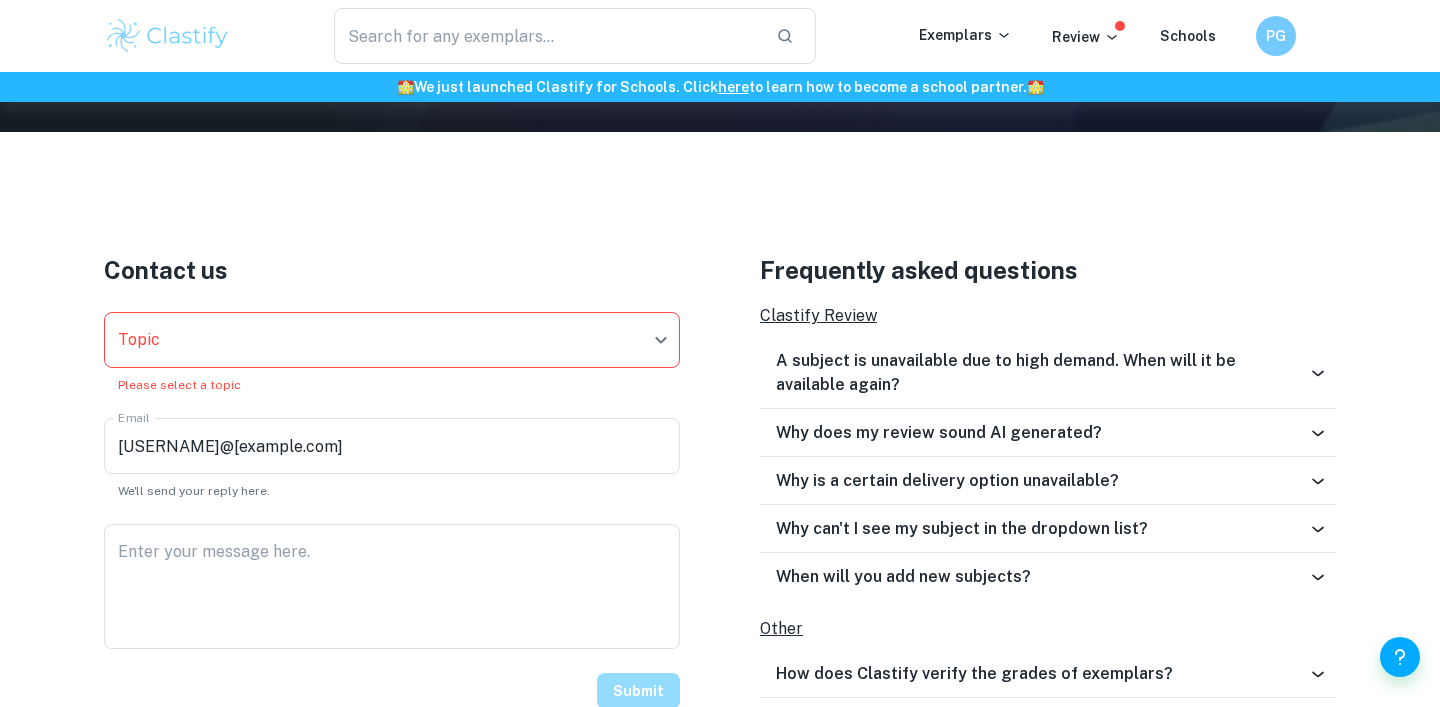 click on "Submit" at bounding box center (638, 691) 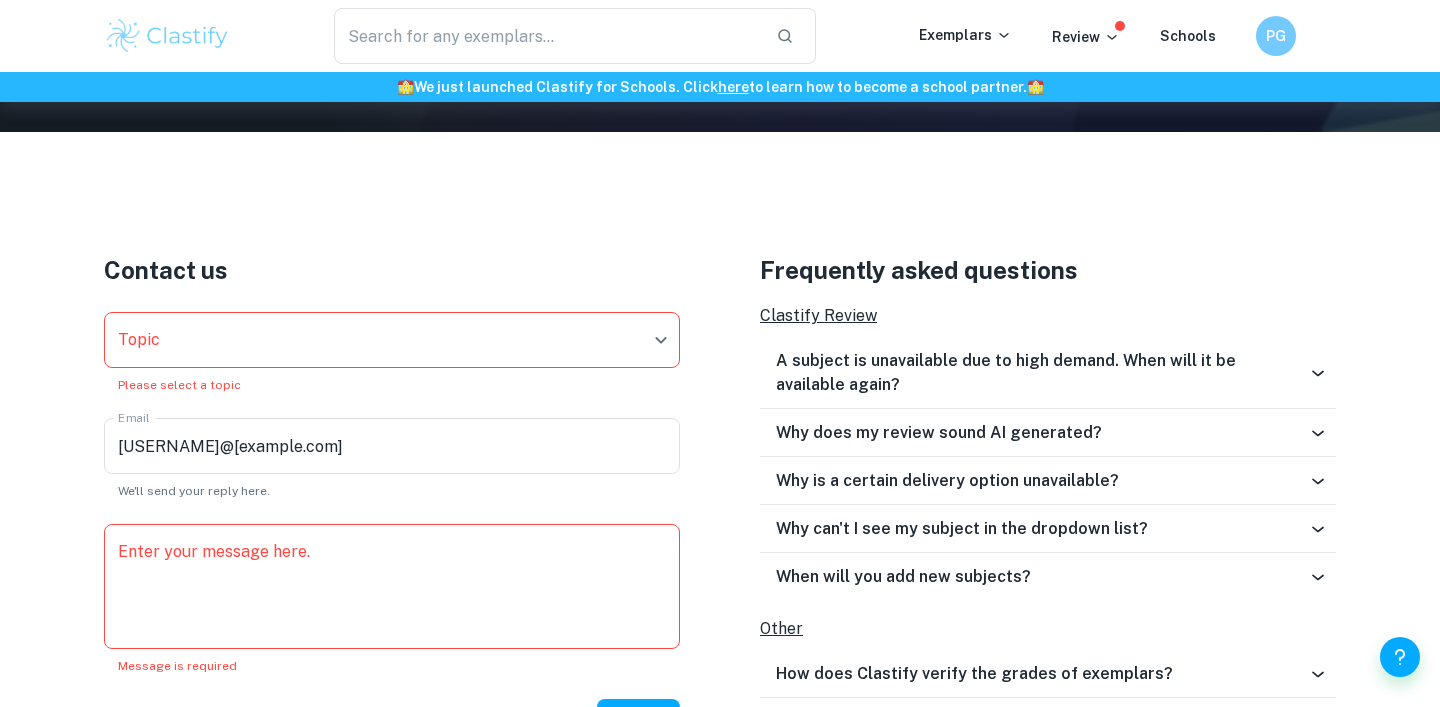 click on "We value your privacy We use cookies to enhance your browsing experience, serve personalised ads or content, and analyse our traffic. By clicking "Accept All", you consent to our use of cookies.   Cookie Policy Customise   Reject All   Accept All   Customise Consent Preferences   We use cookies to help you navigate efficiently and perform certain functions. You will find detailed information about all cookies under each consent category below. The cookies that are categorised as "Necessary" are stored on your browser as they are essential for enabling the basic functionalities of the site. ...  Show more For more information on how Google's third-party cookies operate and handle your data, see:   Google Privacy Policy Necessary Always Active Necessary cookies are required to enable the basic features of this site, such as providing secure log-in or adjusting your consent preferences. These cookies do not store any personally identifiable data. Functional Analytics Performance Advertisement Uncategorised" at bounding box center (720, -75) 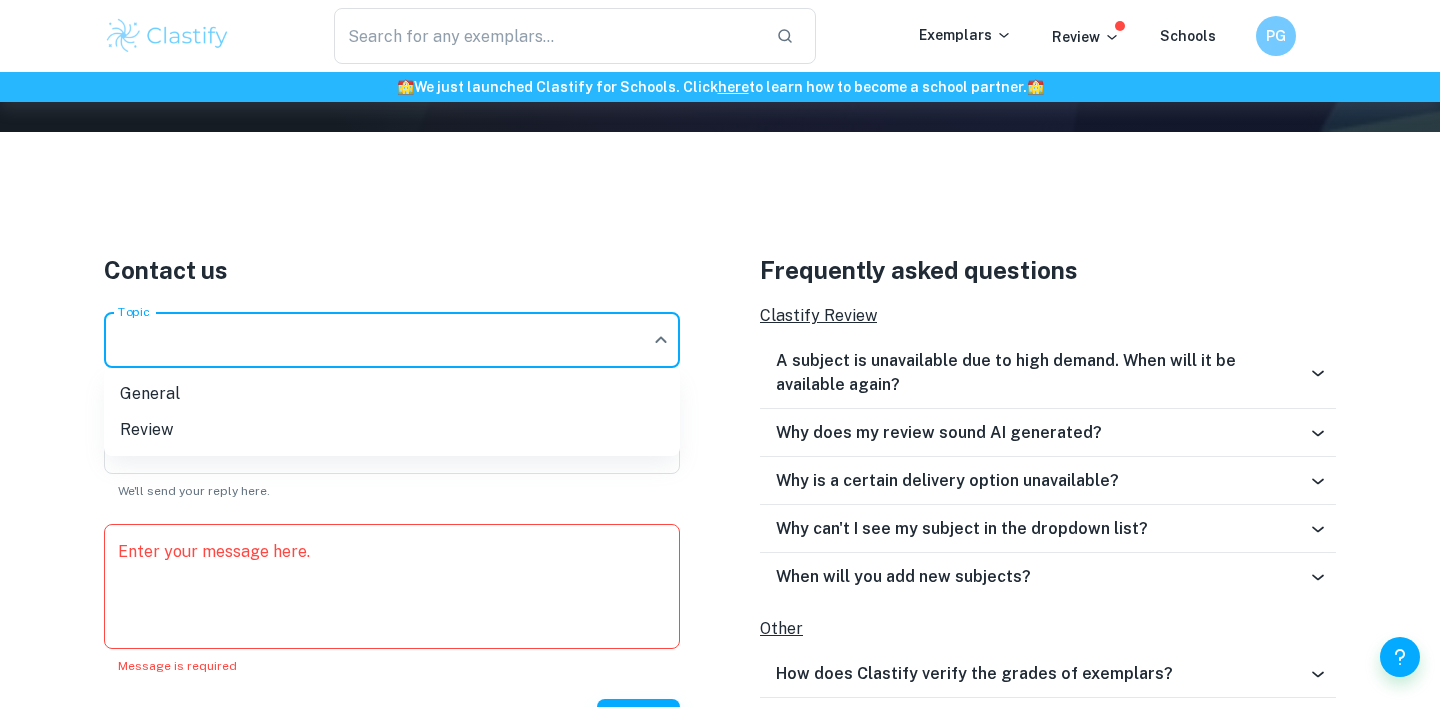 click at bounding box center (720, 353) 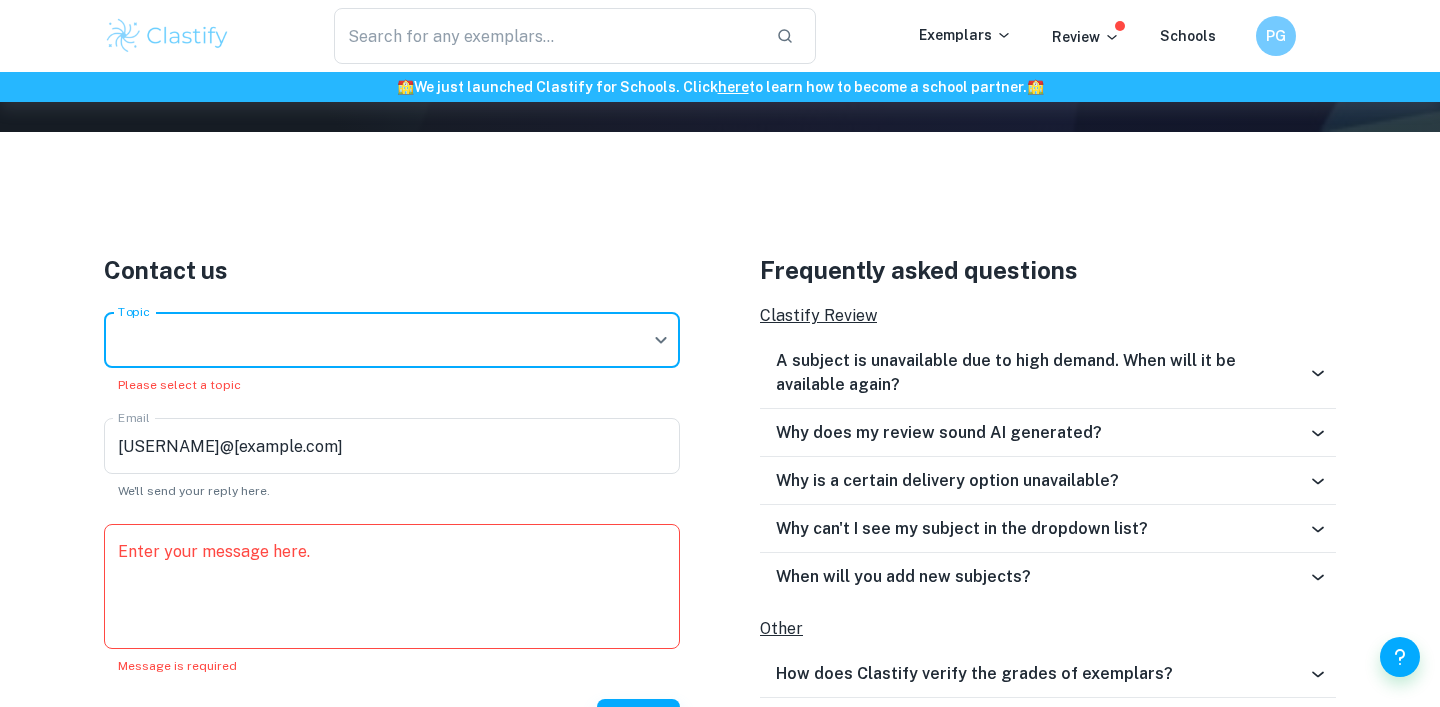 click on "A subject is unavailable due to high demand. When will it be available again?" at bounding box center (1042, 373) 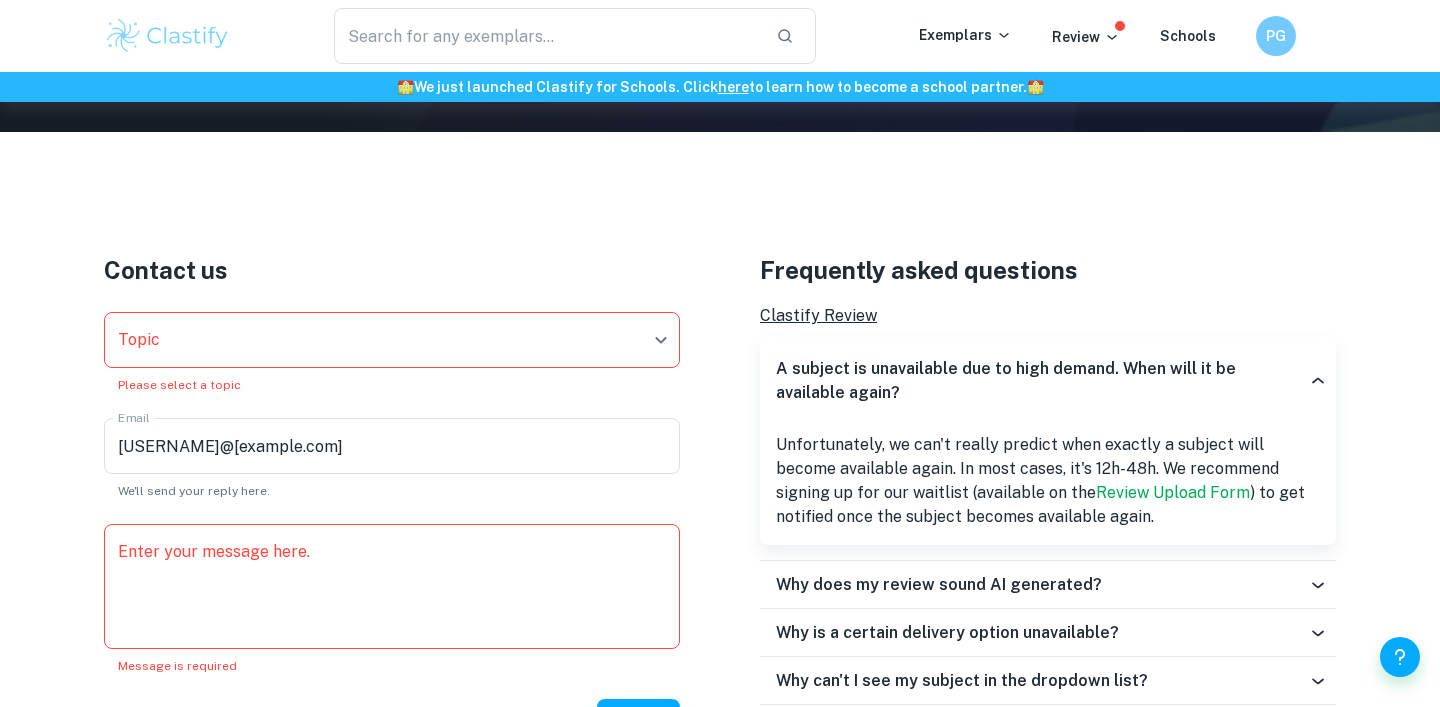 click on "A subject is unavailable due to high demand. When will it be available again?" at bounding box center (1042, 381) 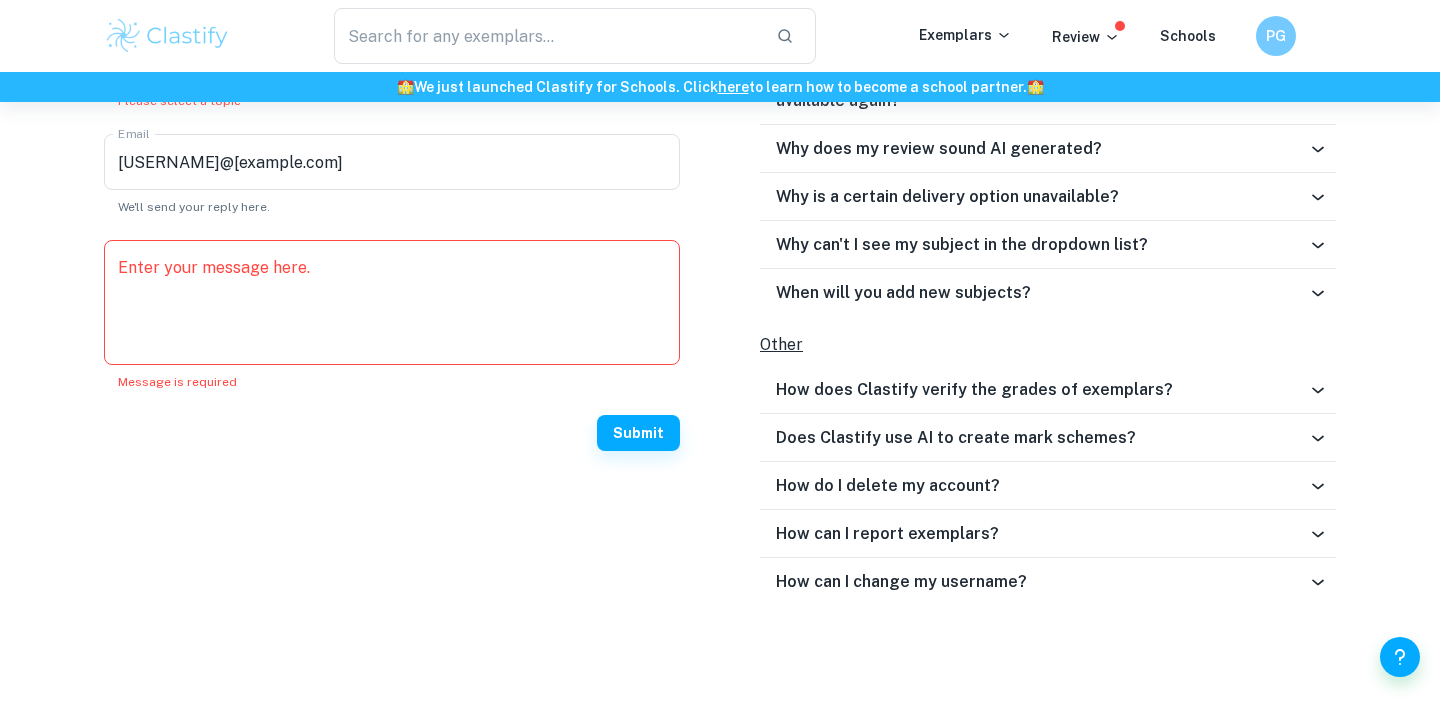 scroll, scrollTop: 817, scrollLeft: 0, axis: vertical 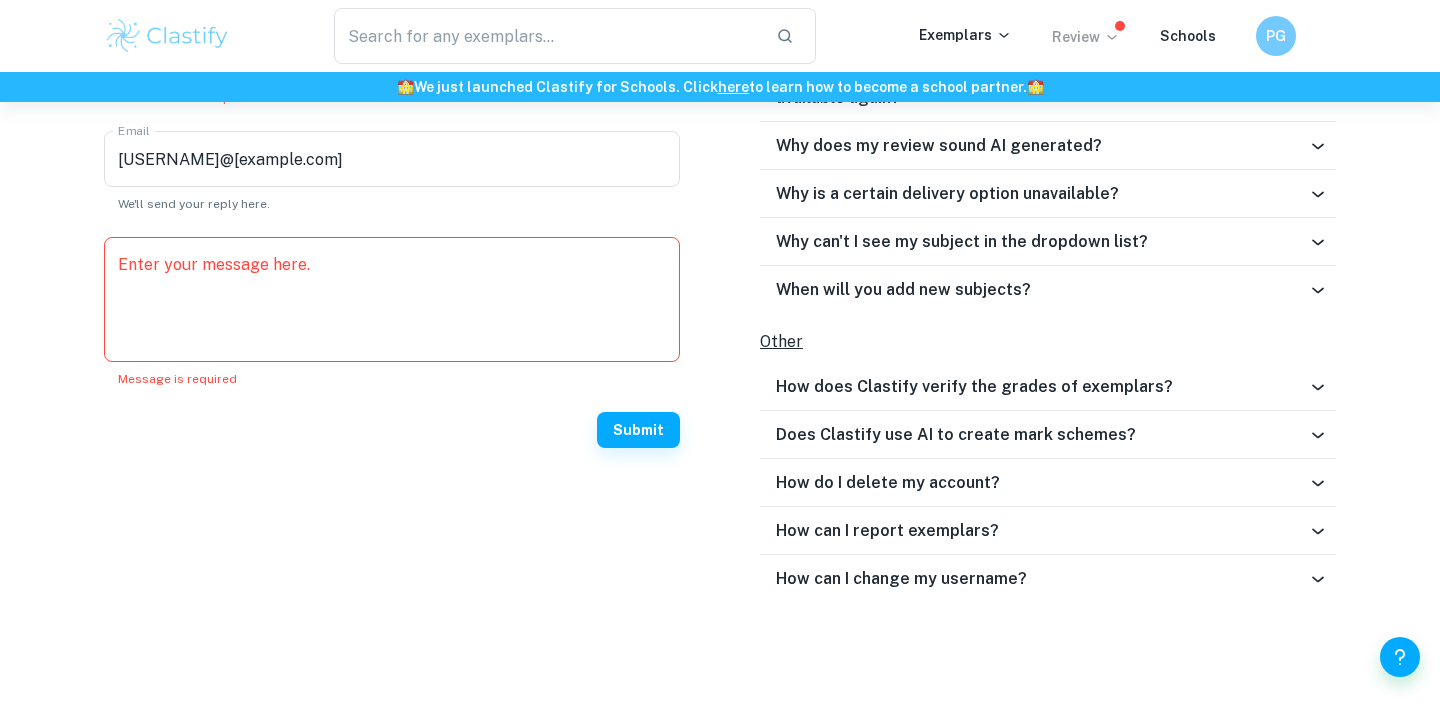 click on "Review" at bounding box center [1086, 37] 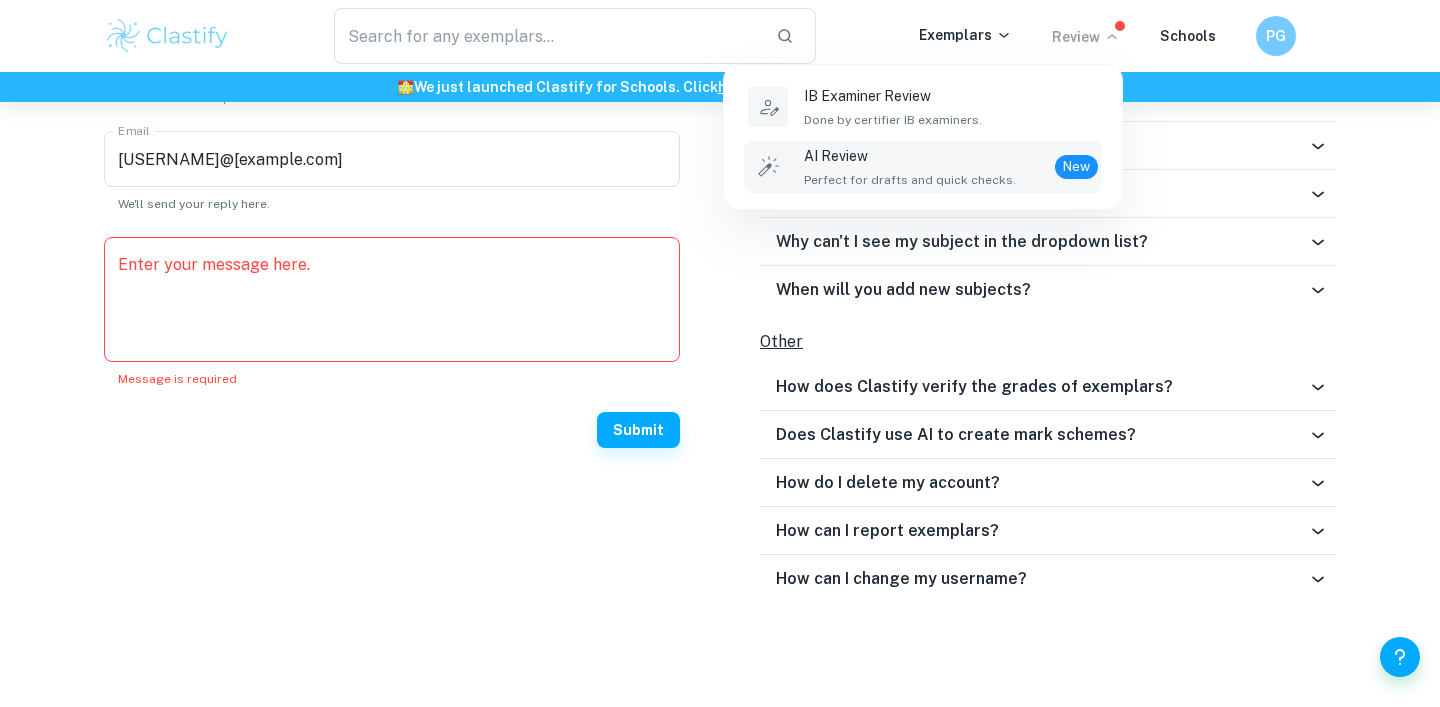 click on "AI Review Perfect for drafts and quick checks. New" at bounding box center [951, 167] 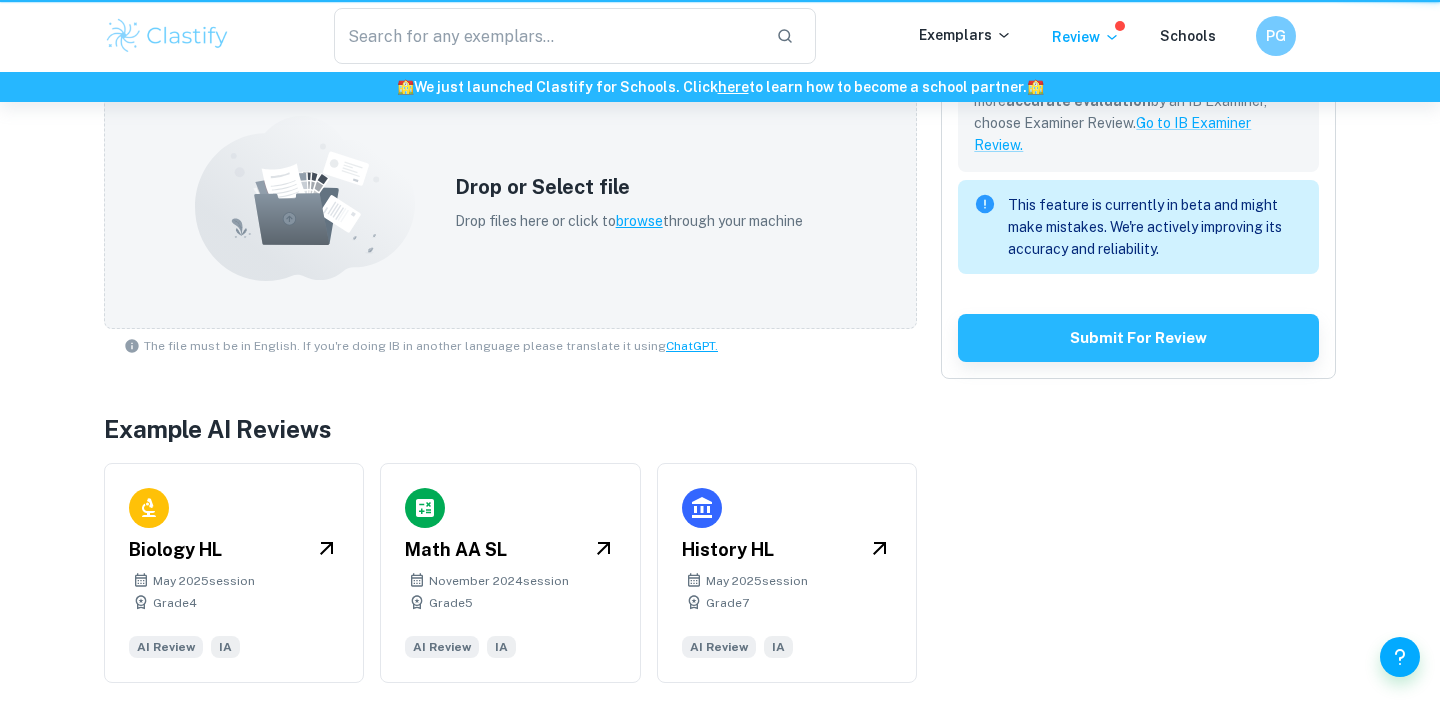 scroll, scrollTop: 0, scrollLeft: 0, axis: both 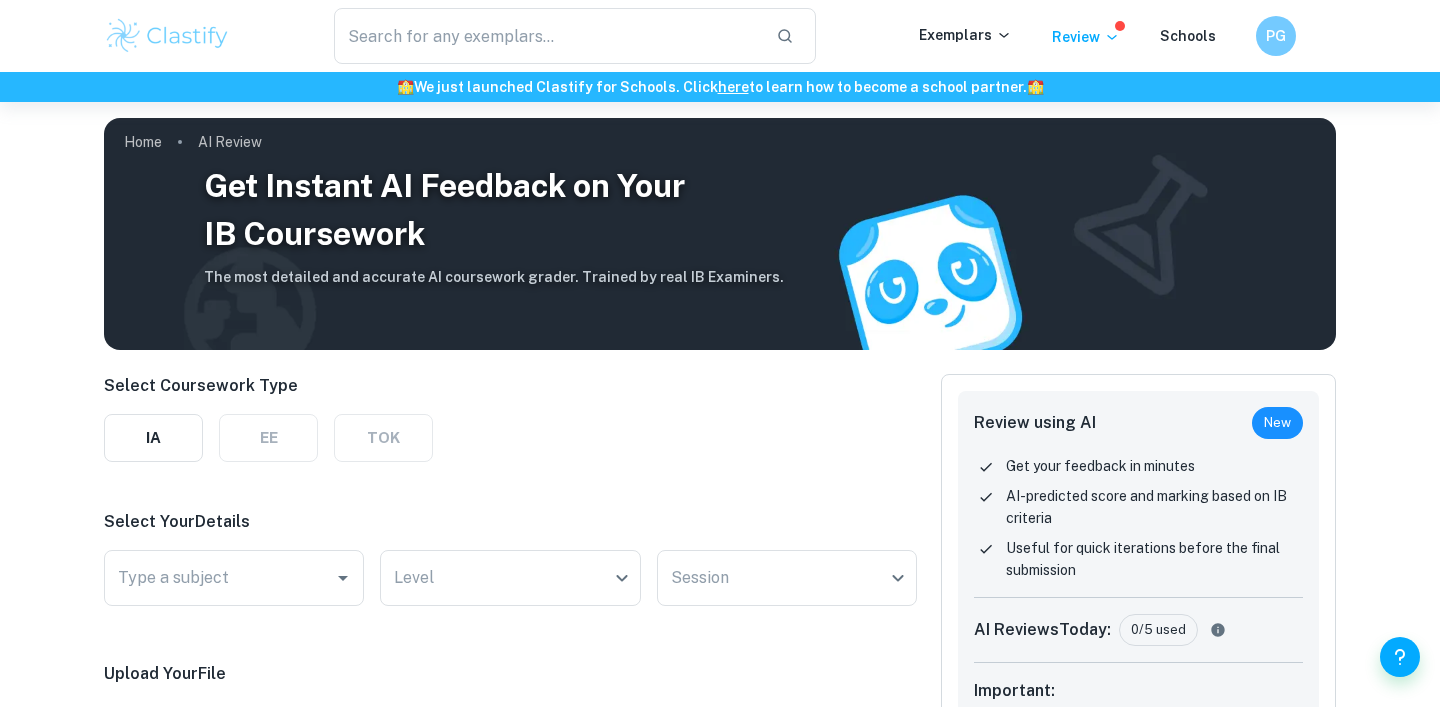 click on "New" at bounding box center (1277, 423) 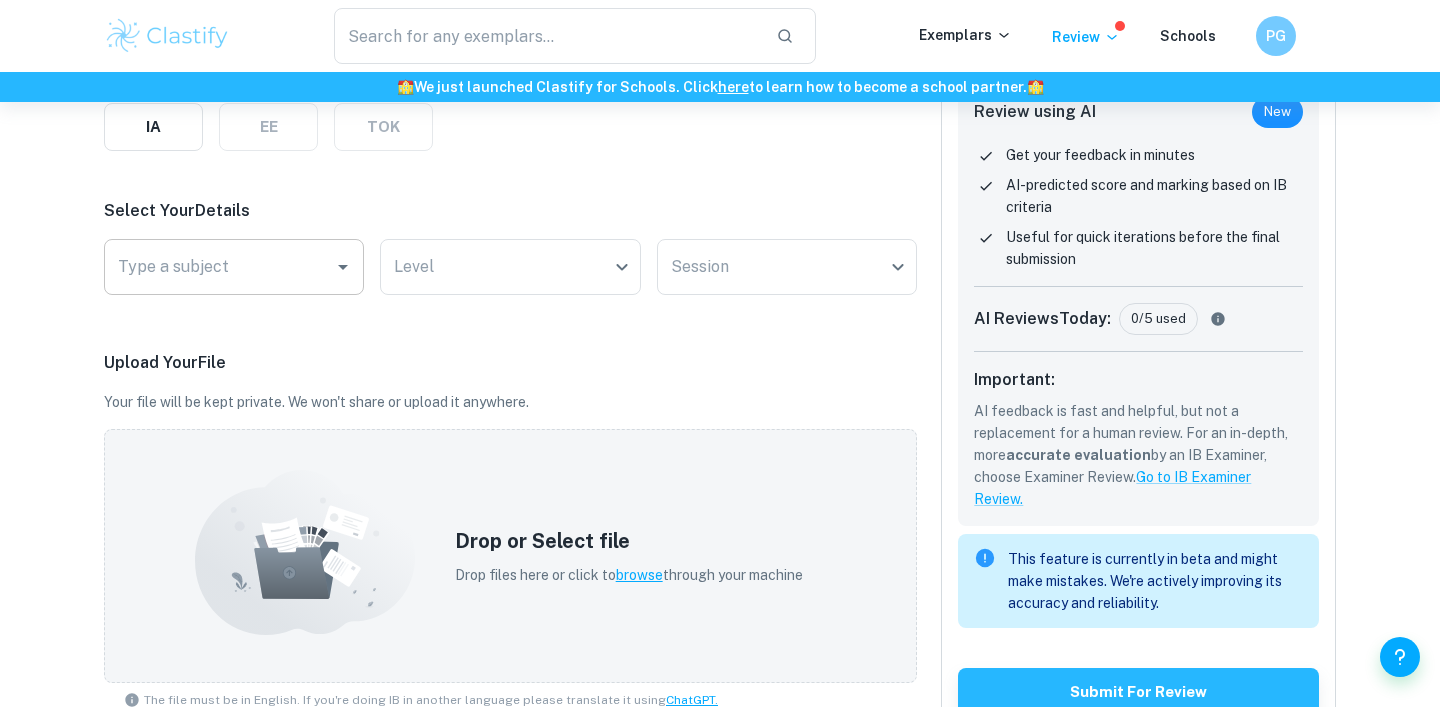 scroll, scrollTop: 309, scrollLeft: 0, axis: vertical 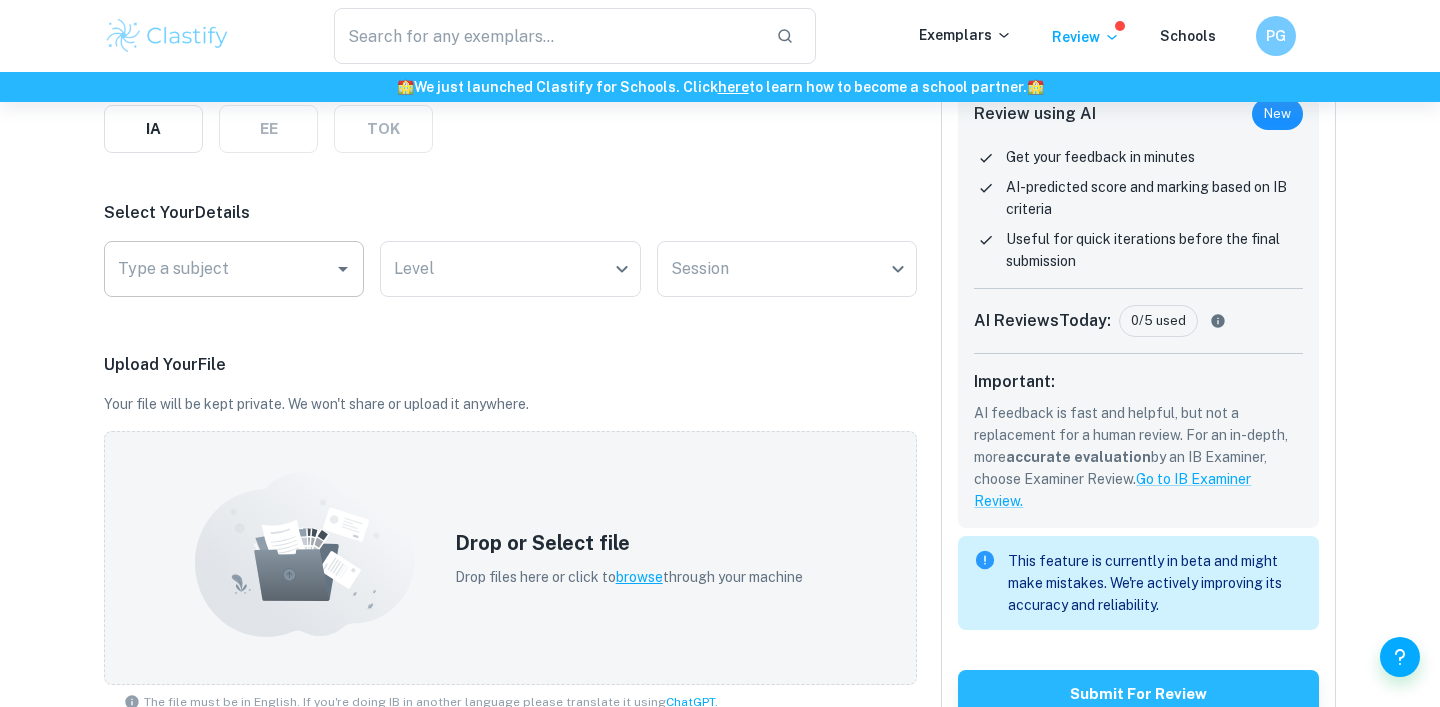 click on "Type a subject" at bounding box center (219, 269) 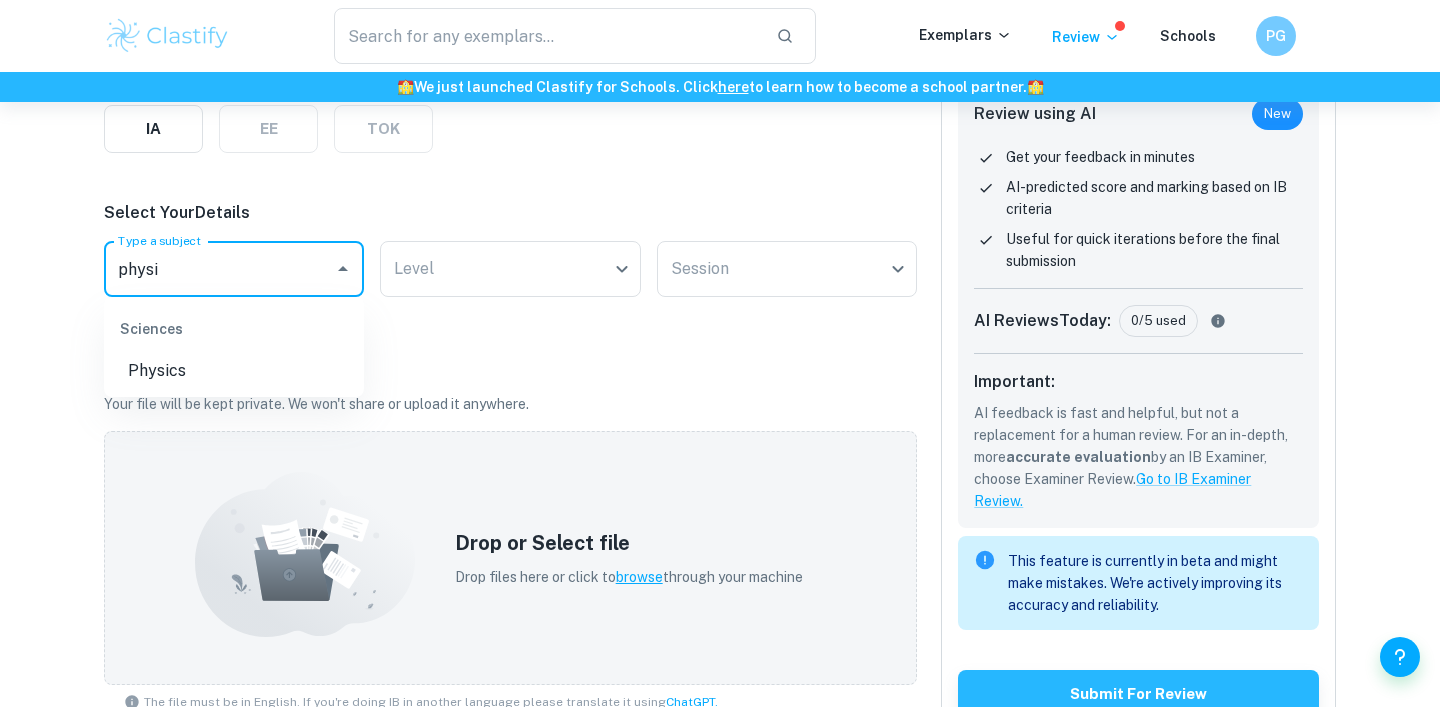 click on "Physics" at bounding box center [234, 371] 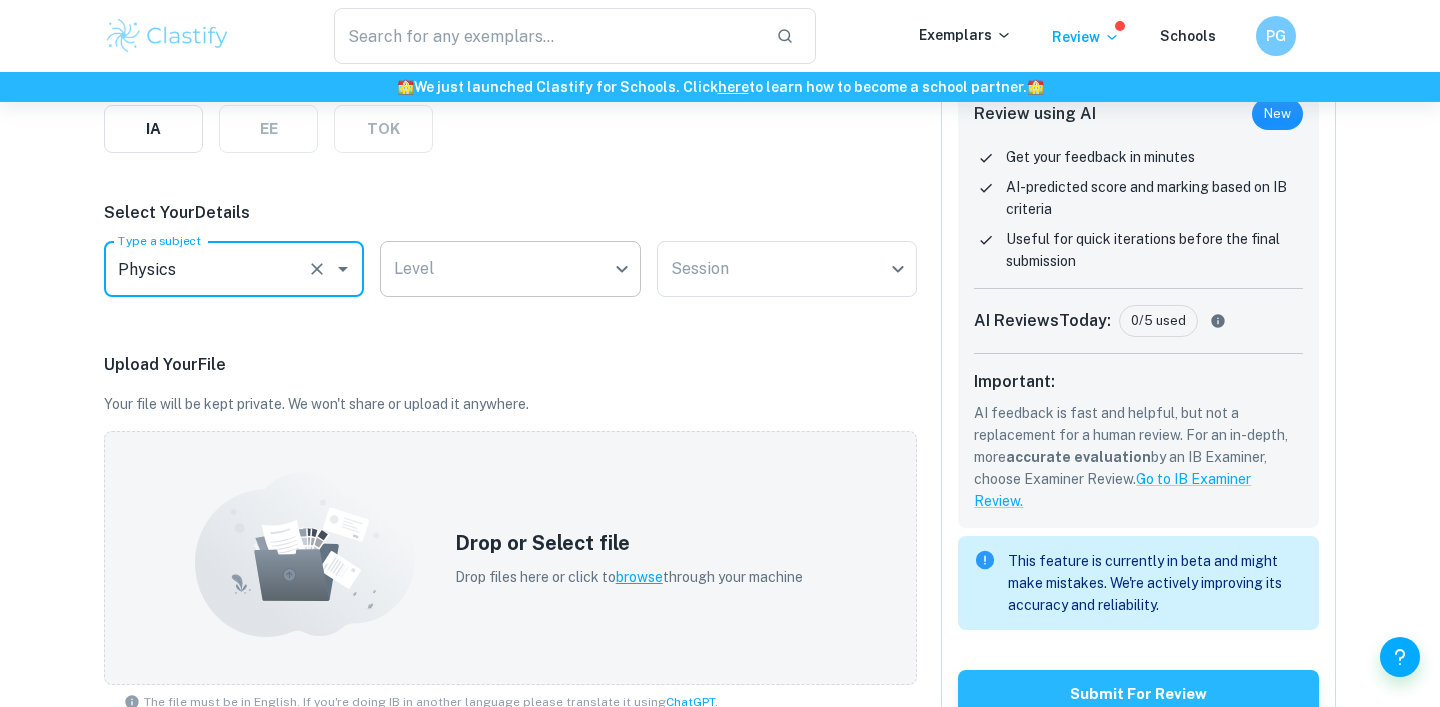 type on "Physics" 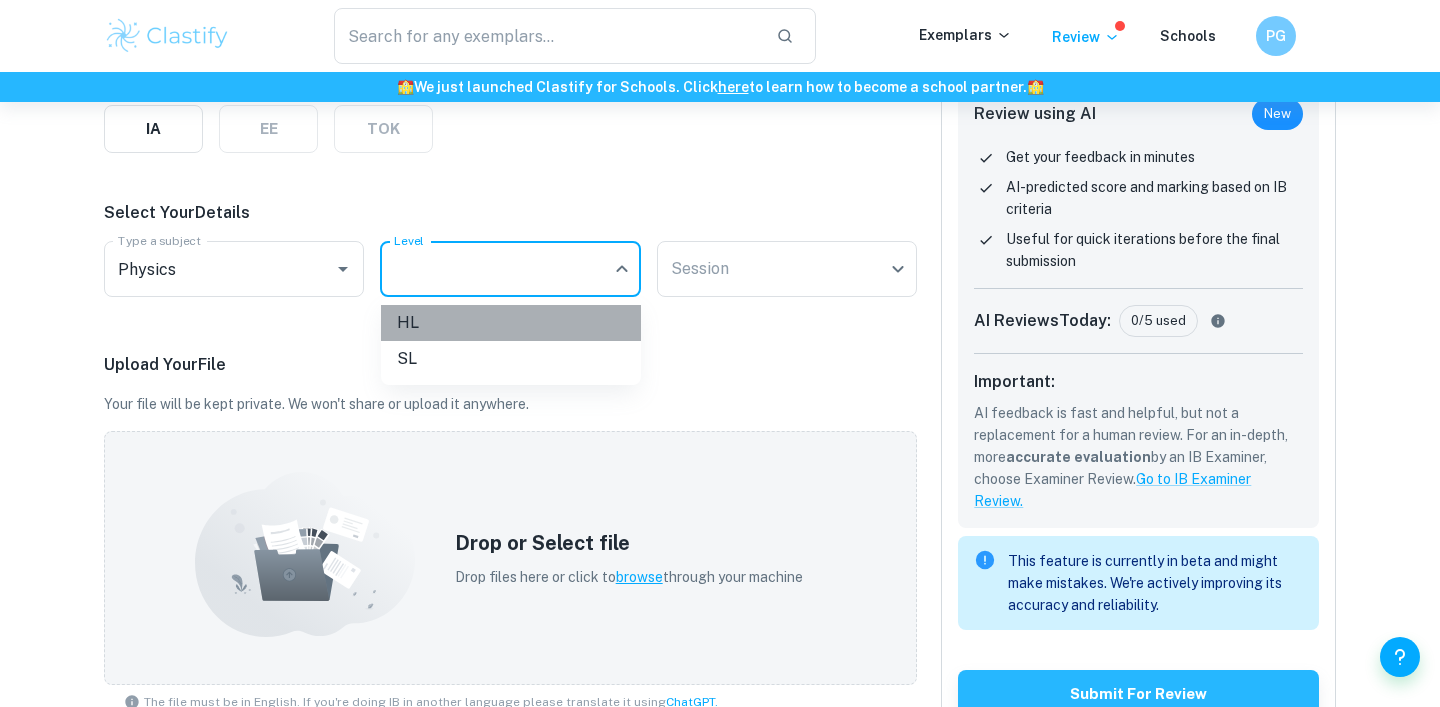 click on "HL" at bounding box center [511, 323] 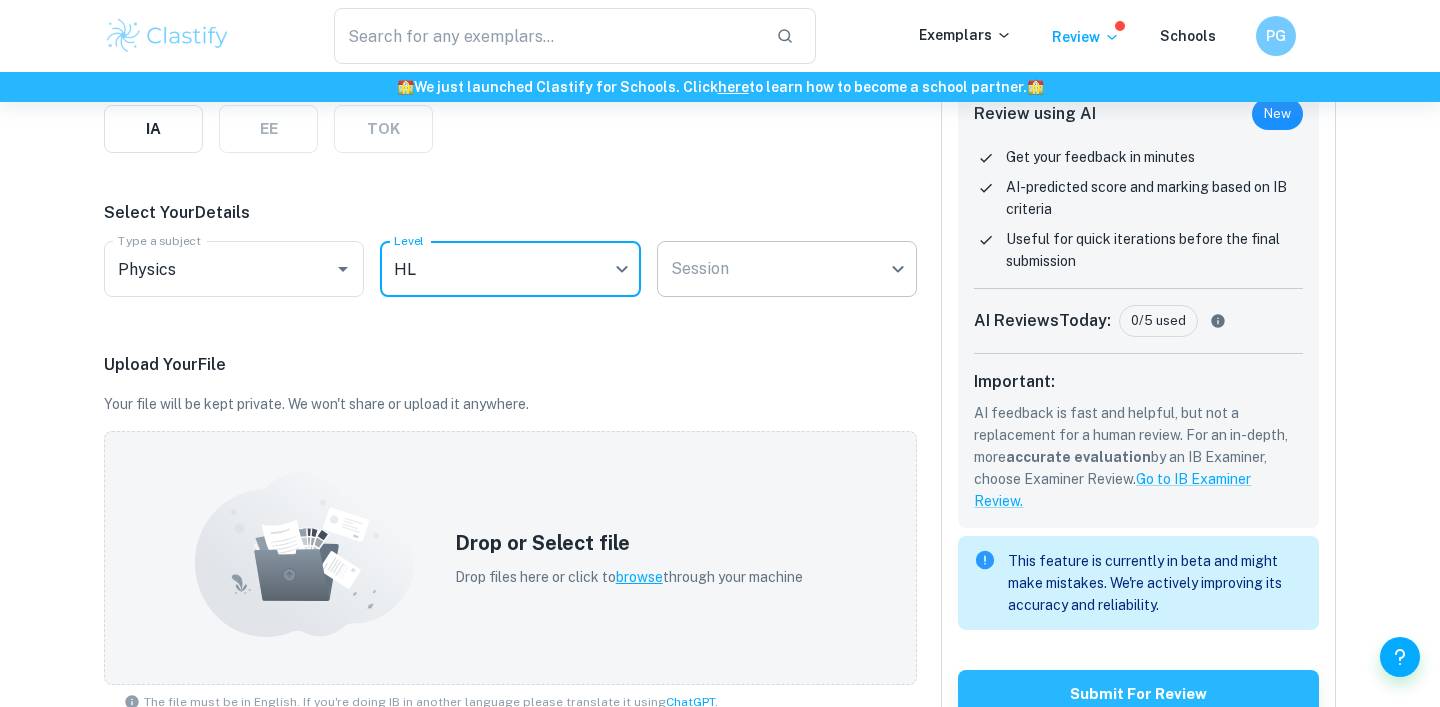 click on "We value your privacy We use cookies to enhance your browsing experience, serve personalised ads or content, and analyse our traffic. By clicking "Accept All", you consent to our use of cookies.   Cookie Policy Customise   Reject All   Accept All   Customise Consent Preferences   We use cookies to help you navigate efficiently and perform certain functions. You will find detailed information about all cookies under each consent category below. The cookies that are categorised as "Necessary" are stored on your browser as they are essential for enabling the basic functionalities of the site. ...  Show more For more information on how Google's third-party cookies operate and handle your data, see:   Google Privacy Policy Necessary Always Active Necessary cookies are required to enable the basic features of this site, such as providing secure log-in or adjusting your consent preferences. These cookies do not store any personally identifiable data. Functional Analytics Performance Advertisement Uncategorised" at bounding box center (720, 146) 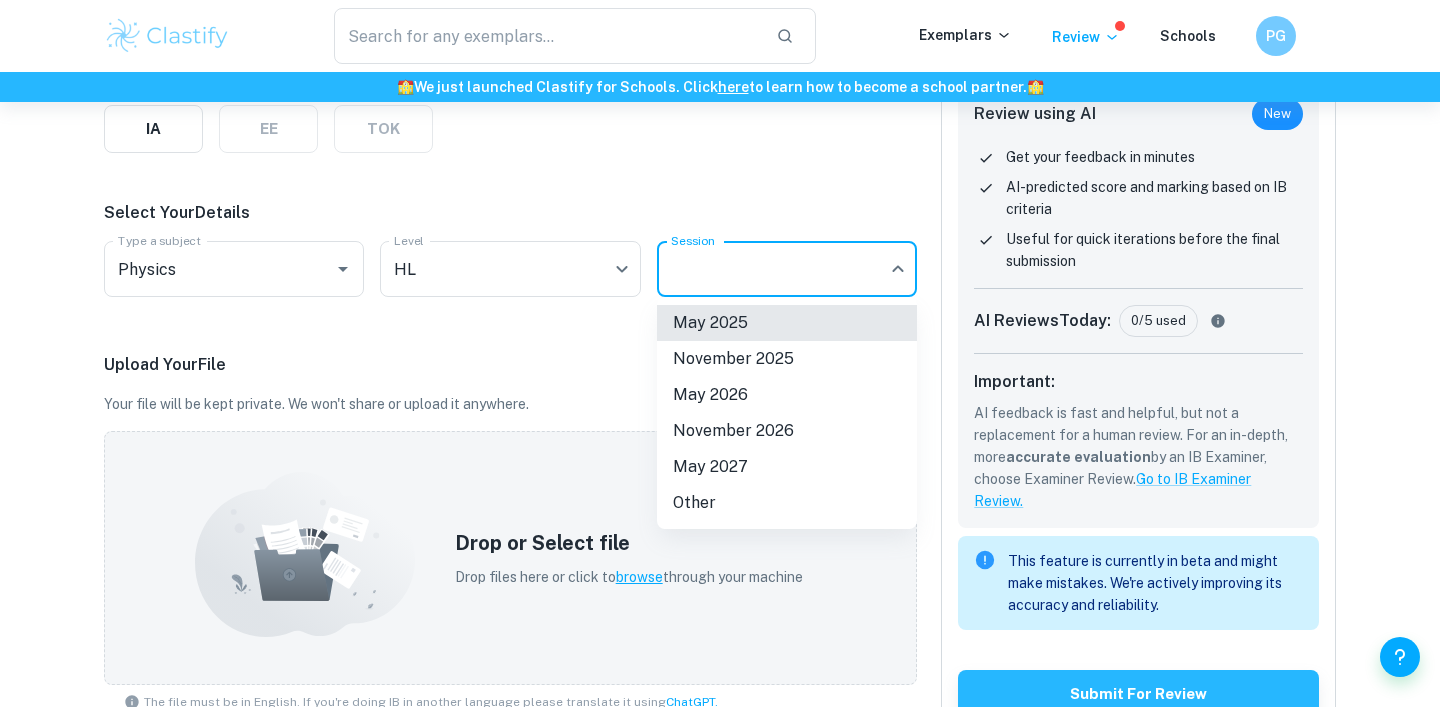 click on "May 2026" at bounding box center (787, 395) 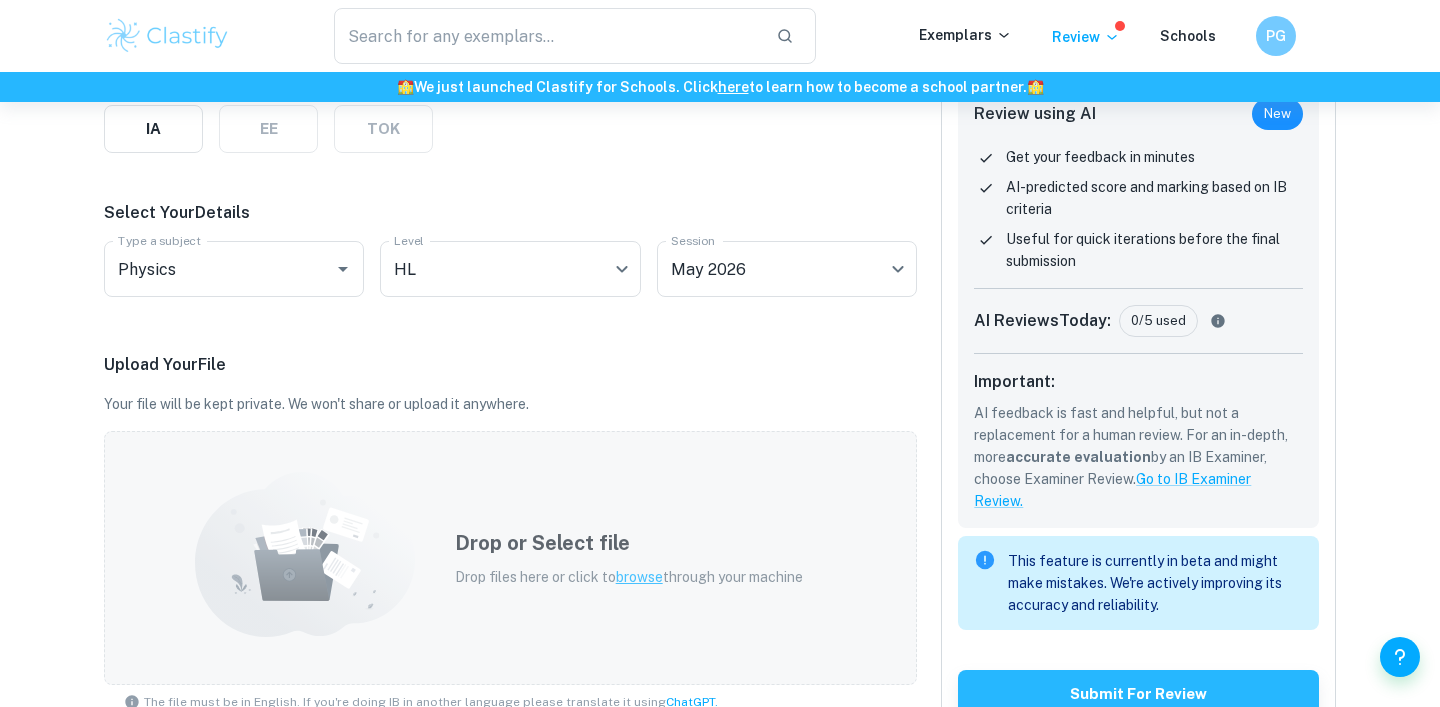 click on "Drop or Select file Drop files here or click to  browse  through your machine" at bounding box center (510, 558) 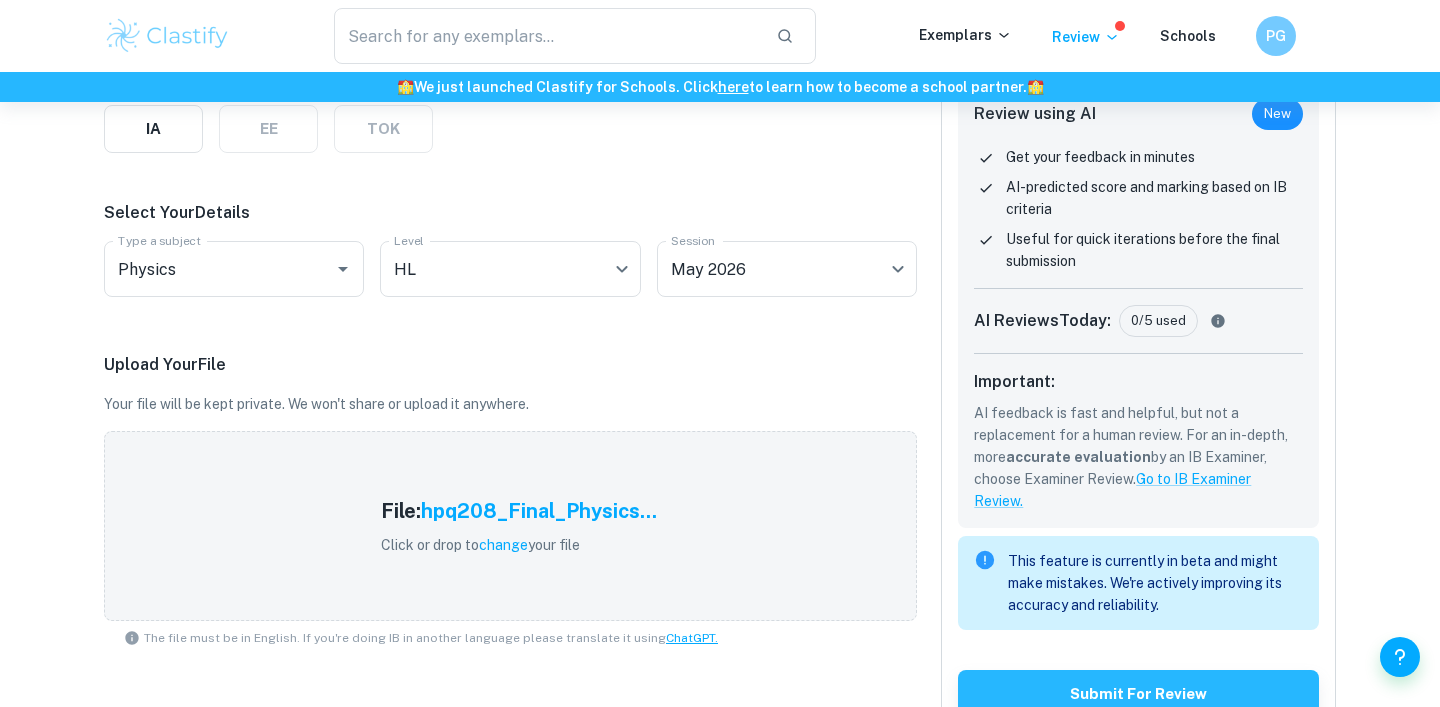 scroll, scrollTop: 414, scrollLeft: 0, axis: vertical 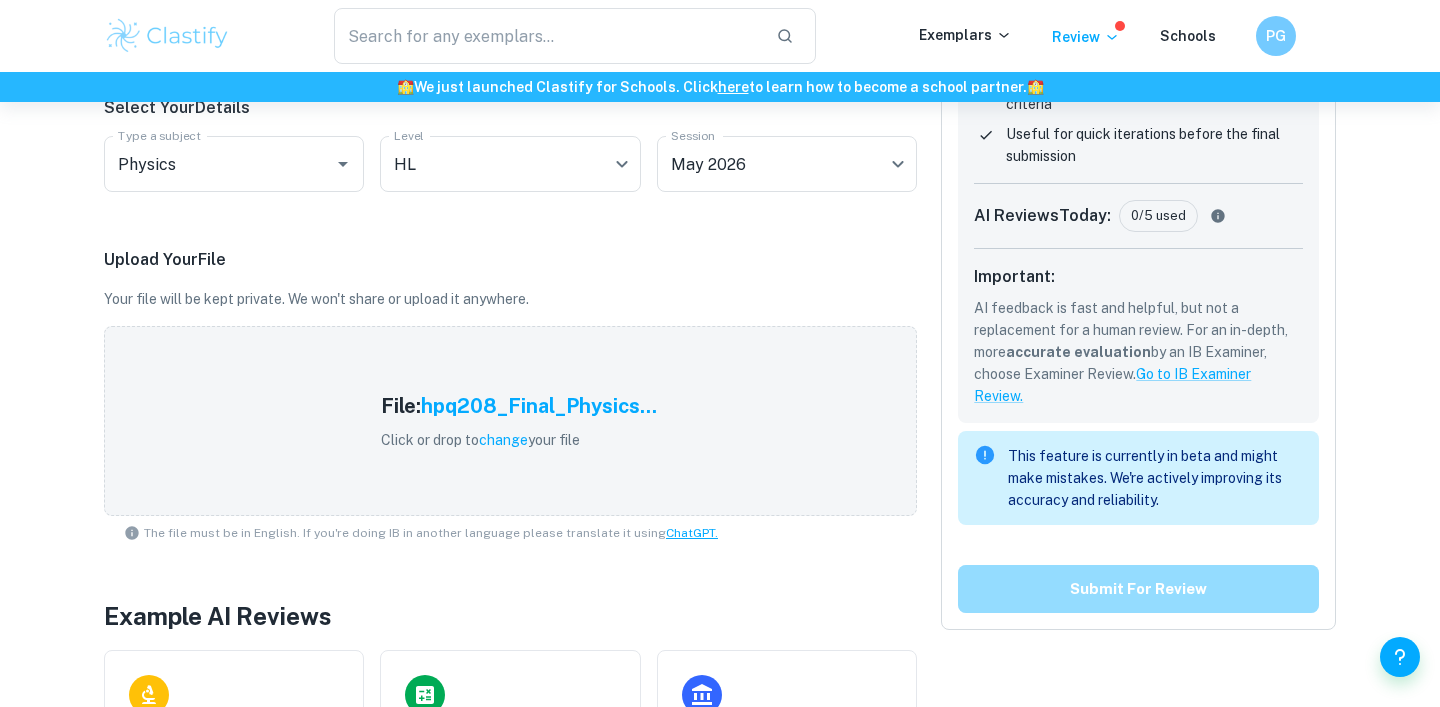 click on "Submit for review" at bounding box center (1138, 589) 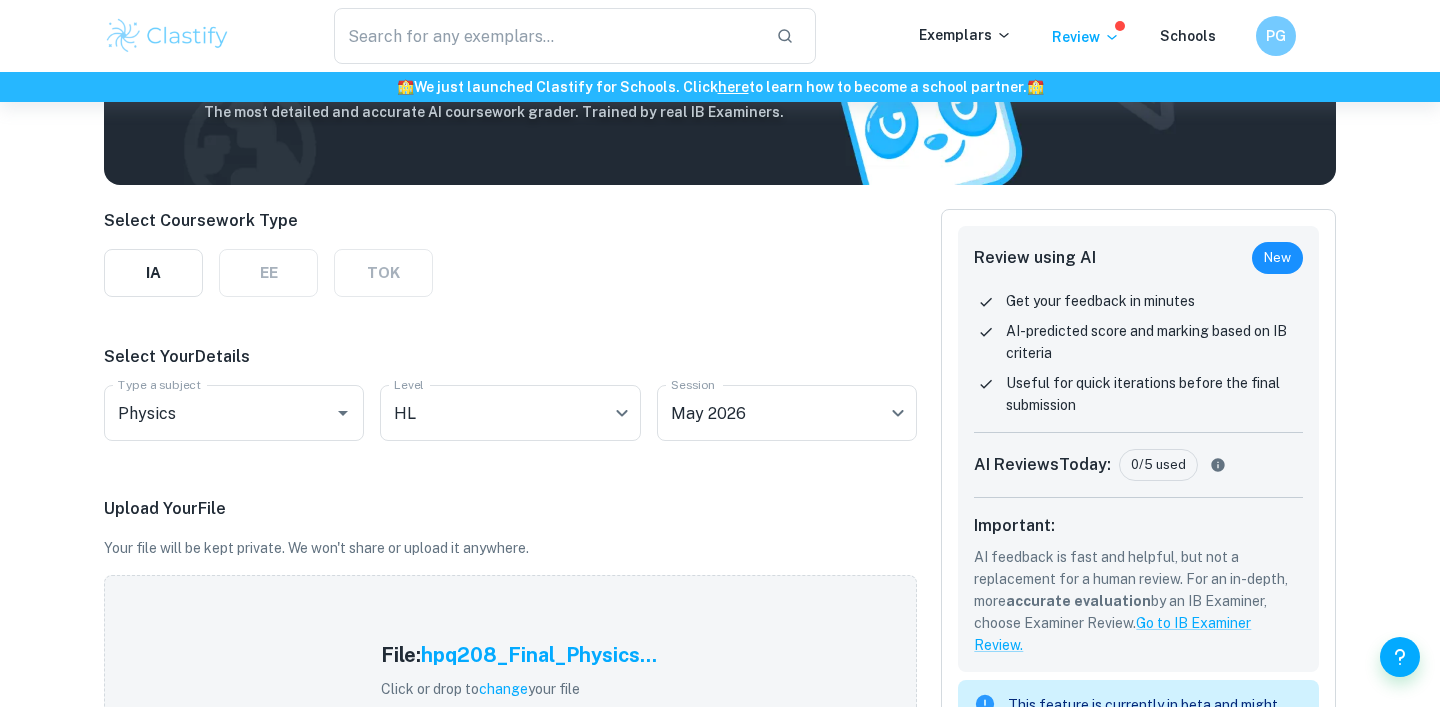 scroll, scrollTop: 0, scrollLeft: 0, axis: both 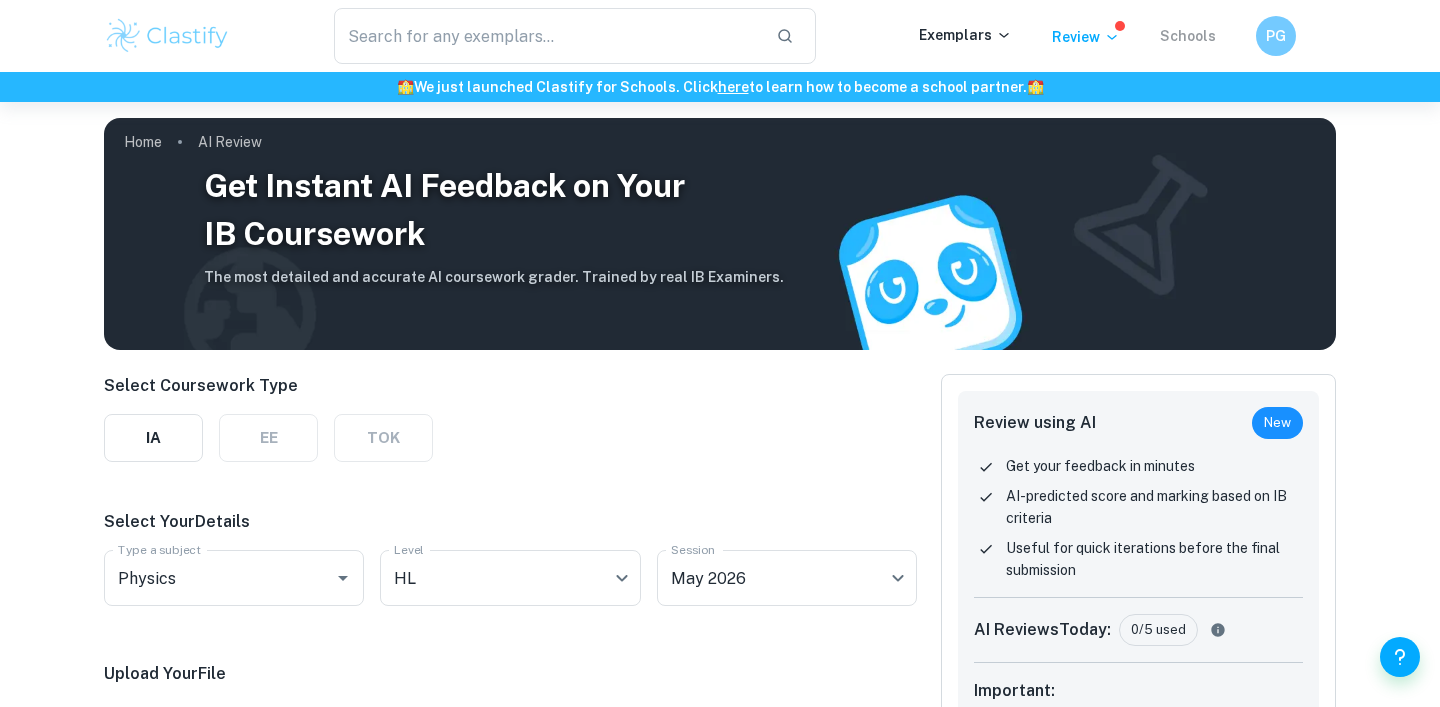 click on "Schools" at bounding box center (1188, 36) 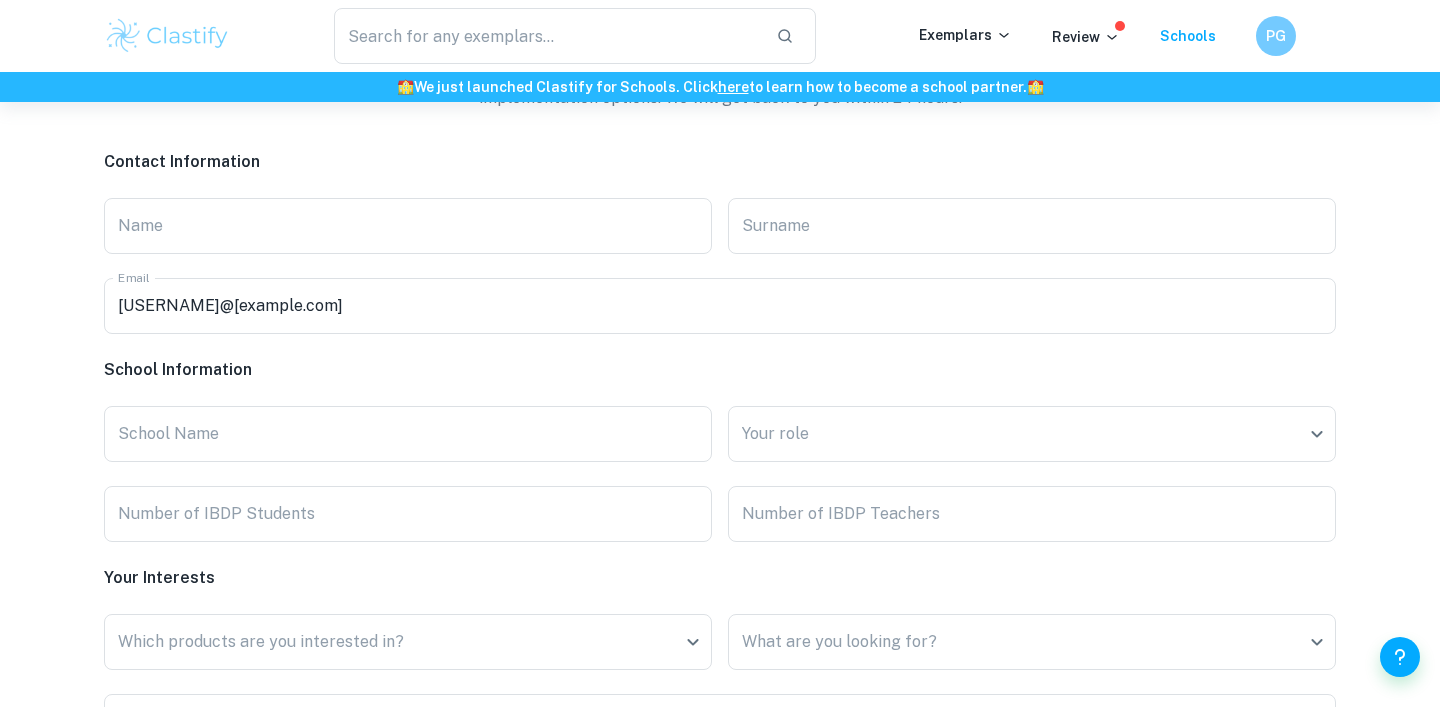 scroll, scrollTop: 4692, scrollLeft: 0, axis: vertical 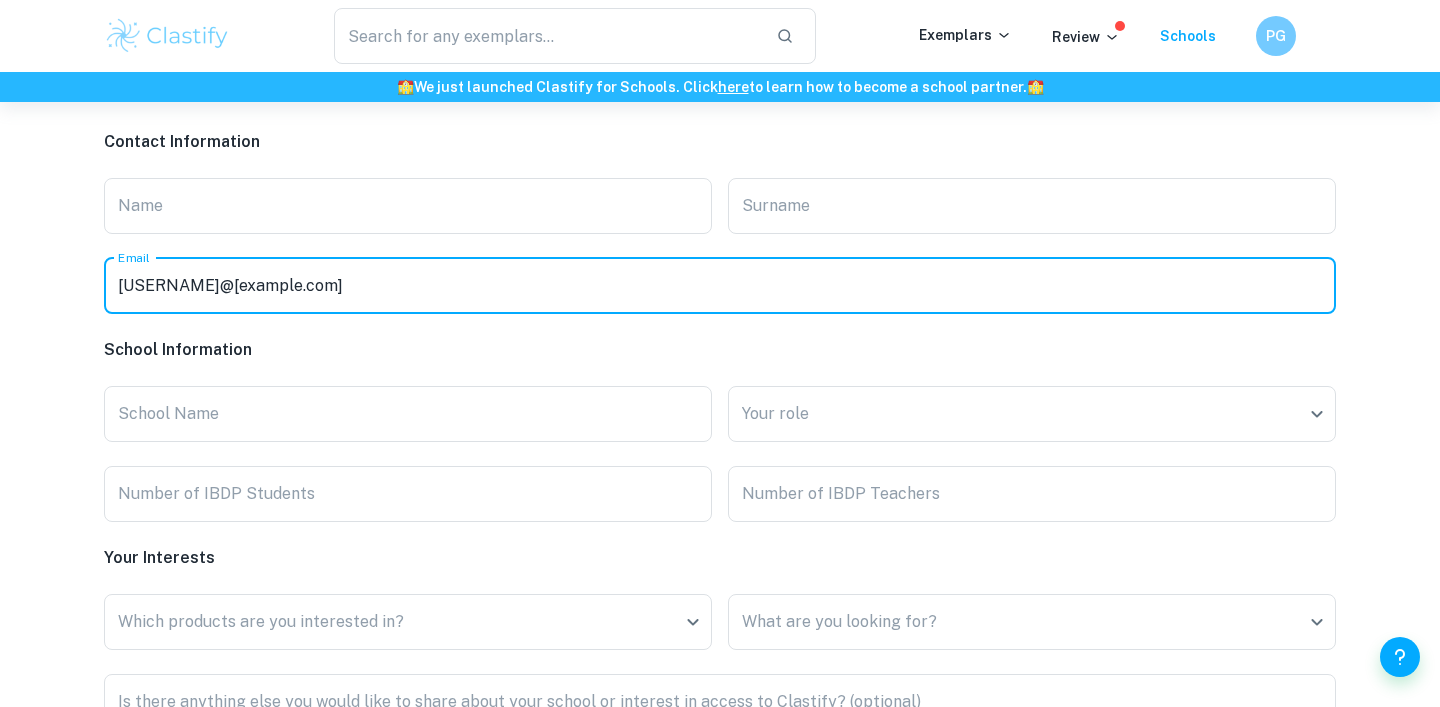 click on "[USERNAME]@[example.com]" at bounding box center (720, 286) 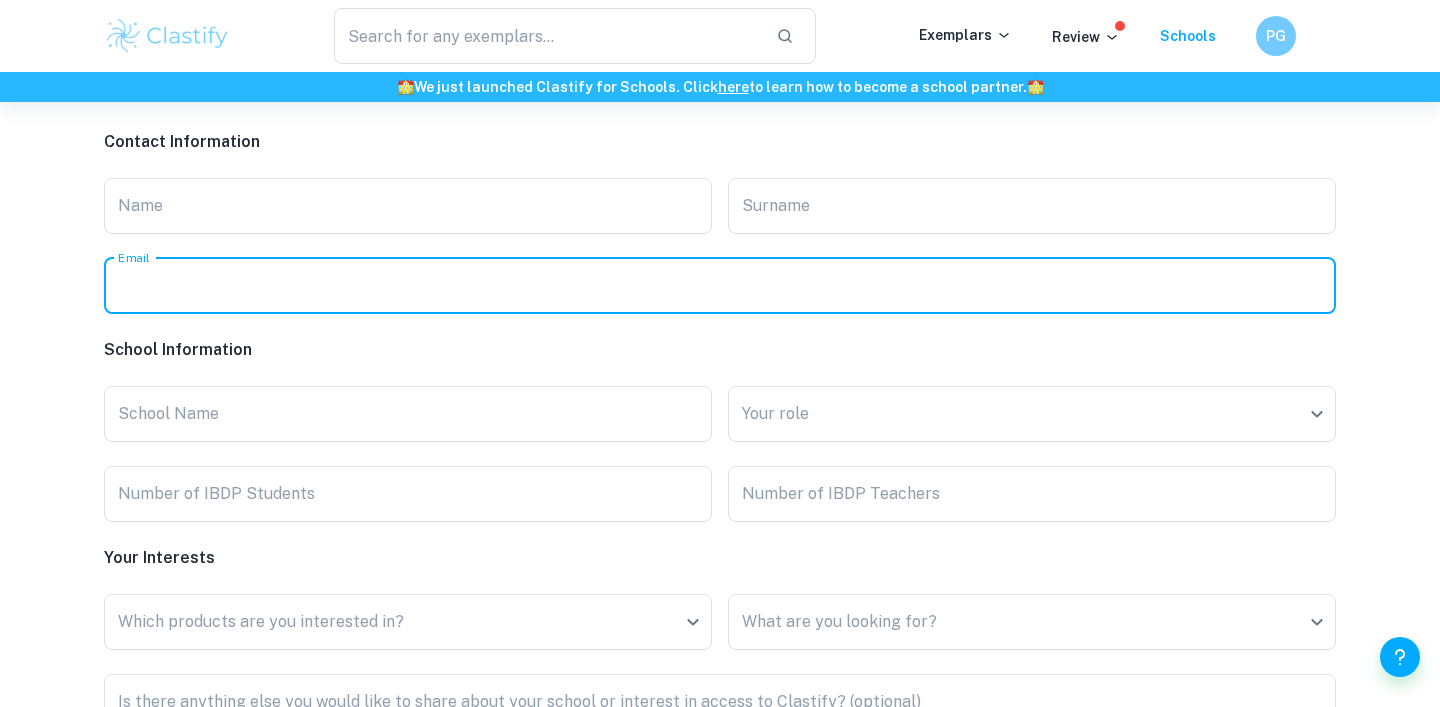 type 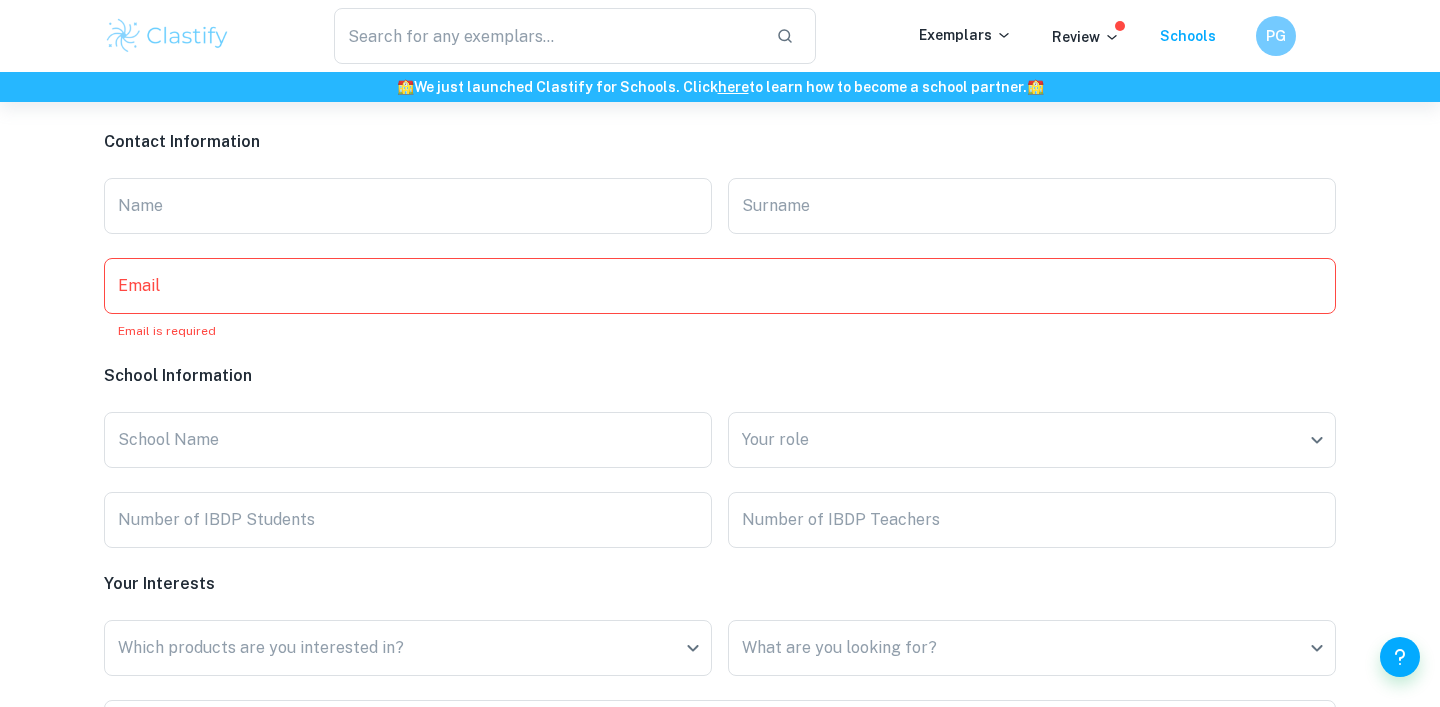click on "Contact Information Name Name Surname Surname Email Email Email is required School Information School Name School Name Your role ​ Your role Number of IBDP Students Number of IBDP Students Number of IBDP Teachers Number of IBDP Teachers Your Interests Which products are you interested in? ​ Which products are you interested in? What are you looking for? ​ What are you looking for? Is there anything else you would like to share about your school or interest in access to Clastify? (optional) x Is there anything else you would like to share about your school or interest in access to Clastify? (optional) Submit" at bounding box center [720, 513] 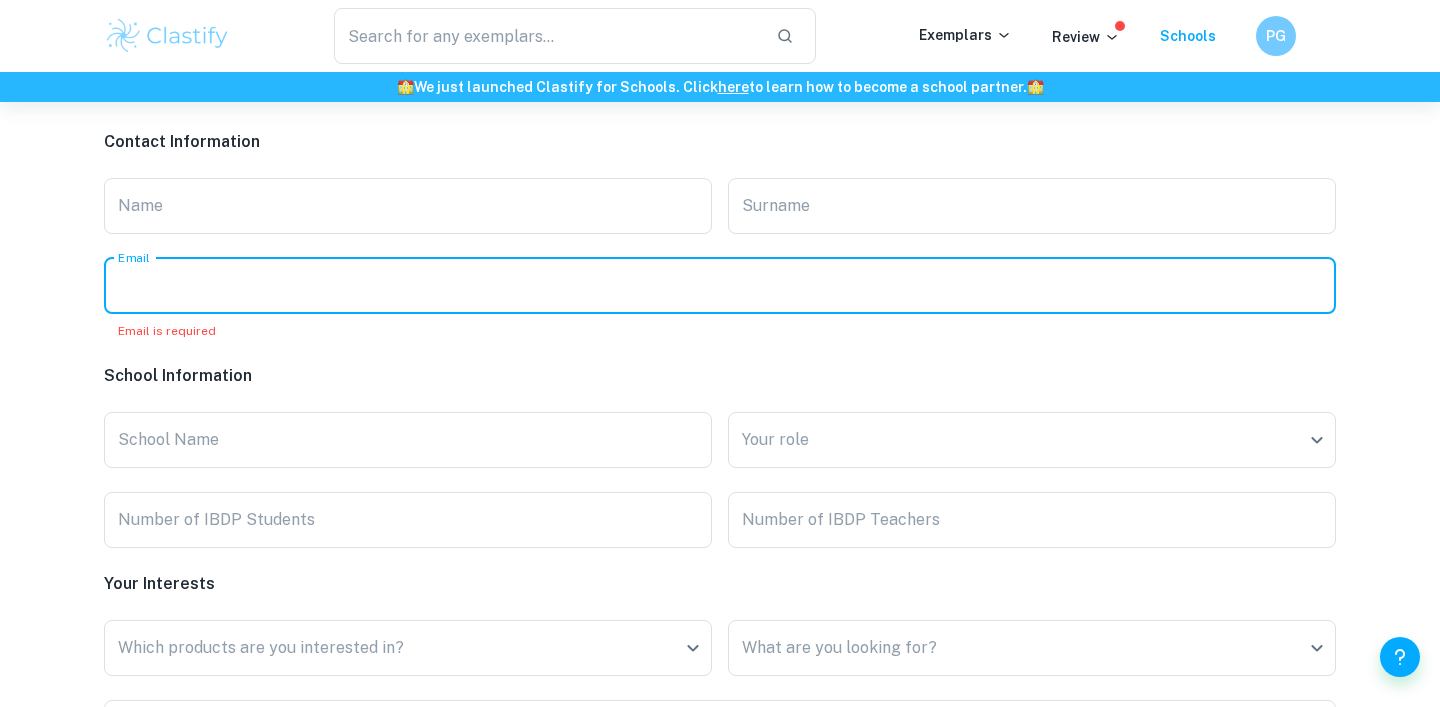 click on "Email" at bounding box center (720, 286) 